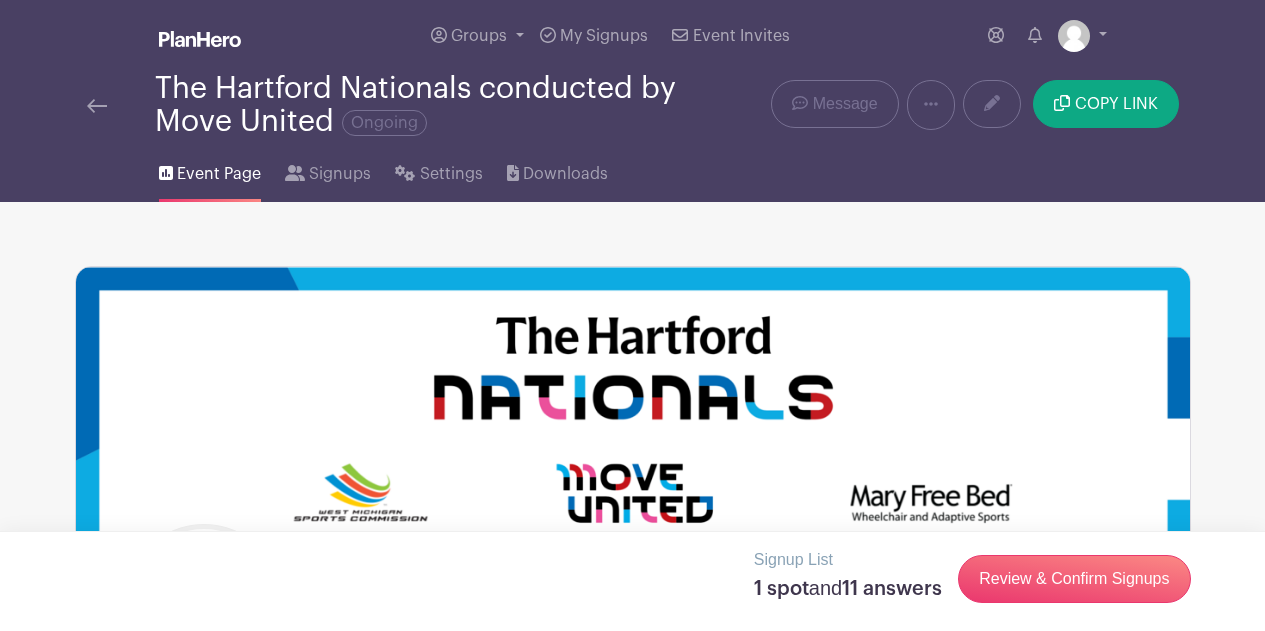 scroll, scrollTop: 0, scrollLeft: 0, axis: both 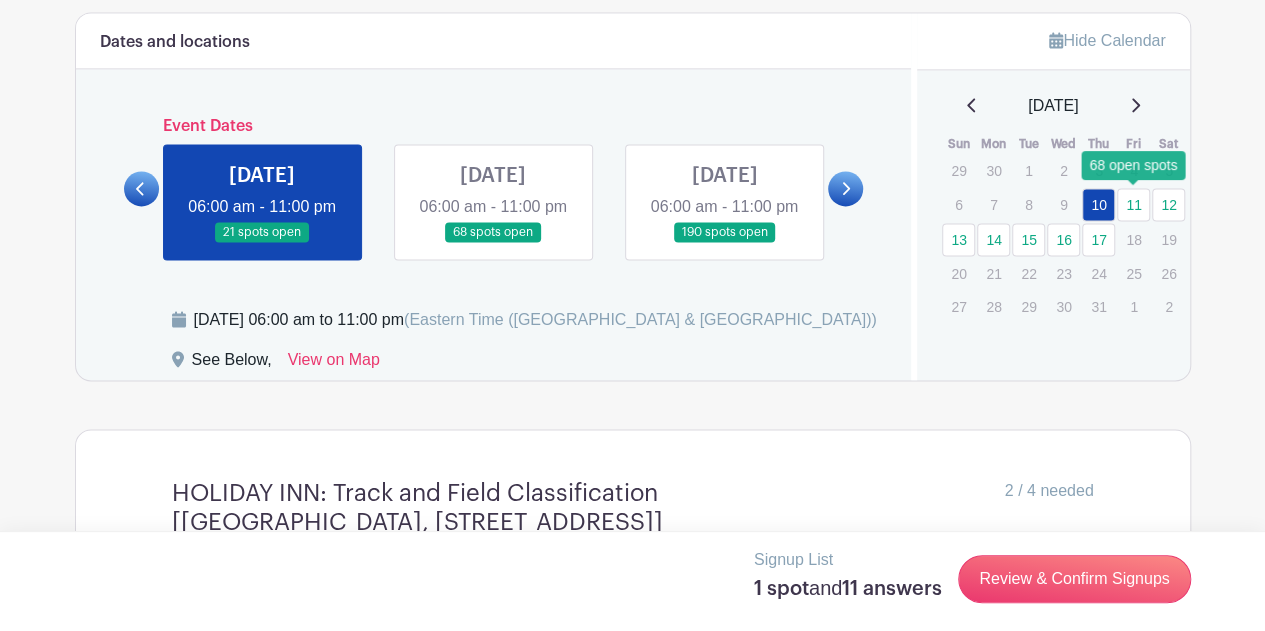 click on "11" at bounding box center (1133, 204) 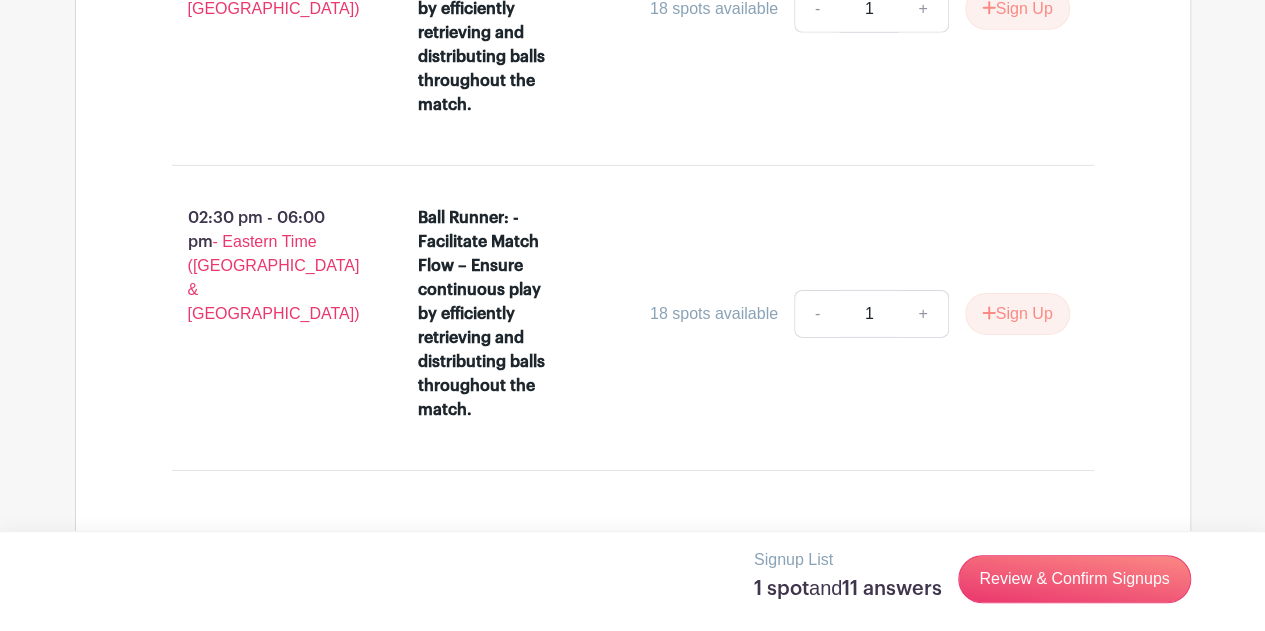 scroll, scrollTop: 6910, scrollLeft: 0, axis: vertical 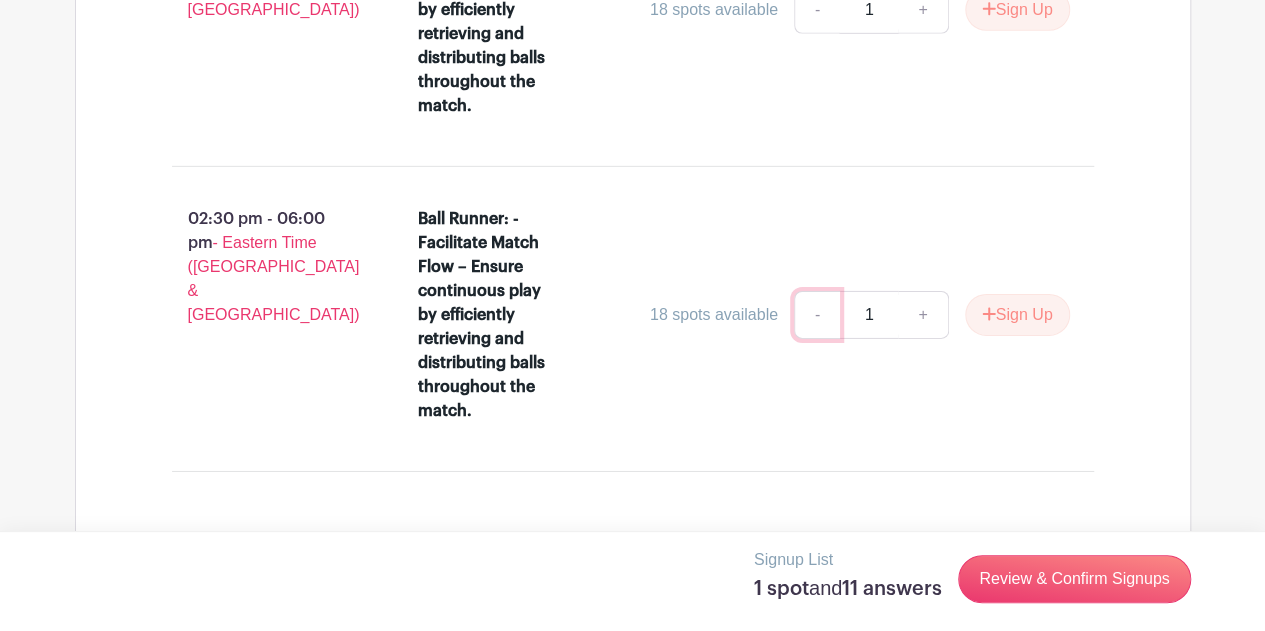 click on "-" at bounding box center [817, 315] 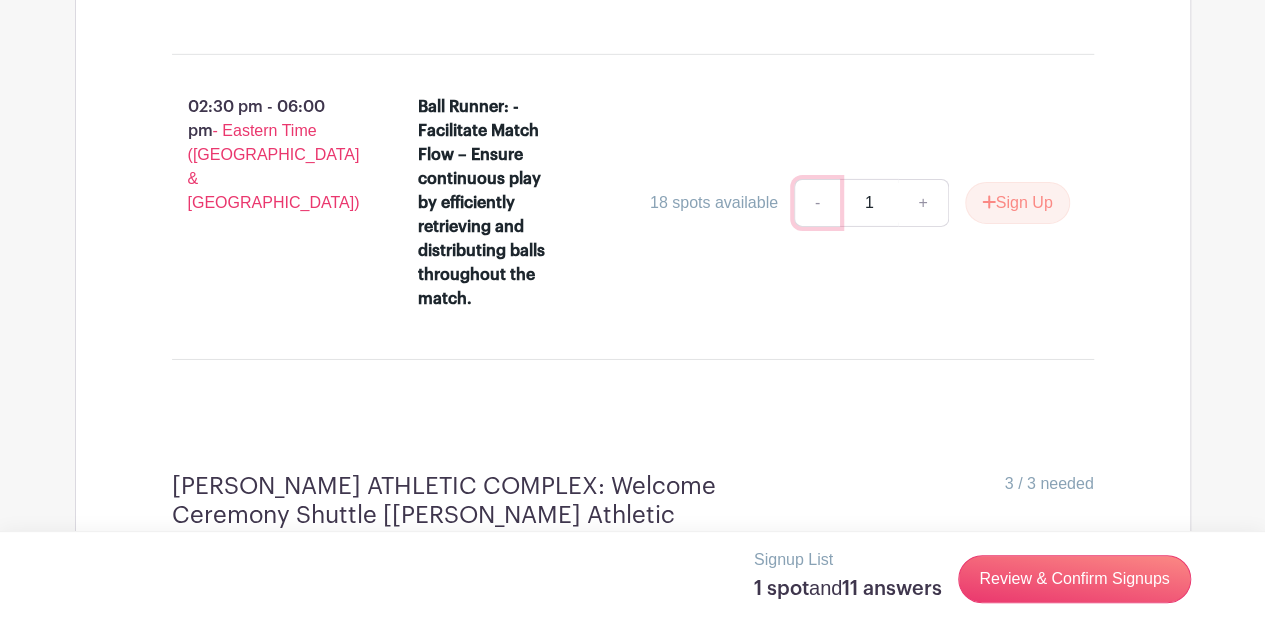 scroll, scrollTop: 6946, scrollLeft: 0, axis: vertical 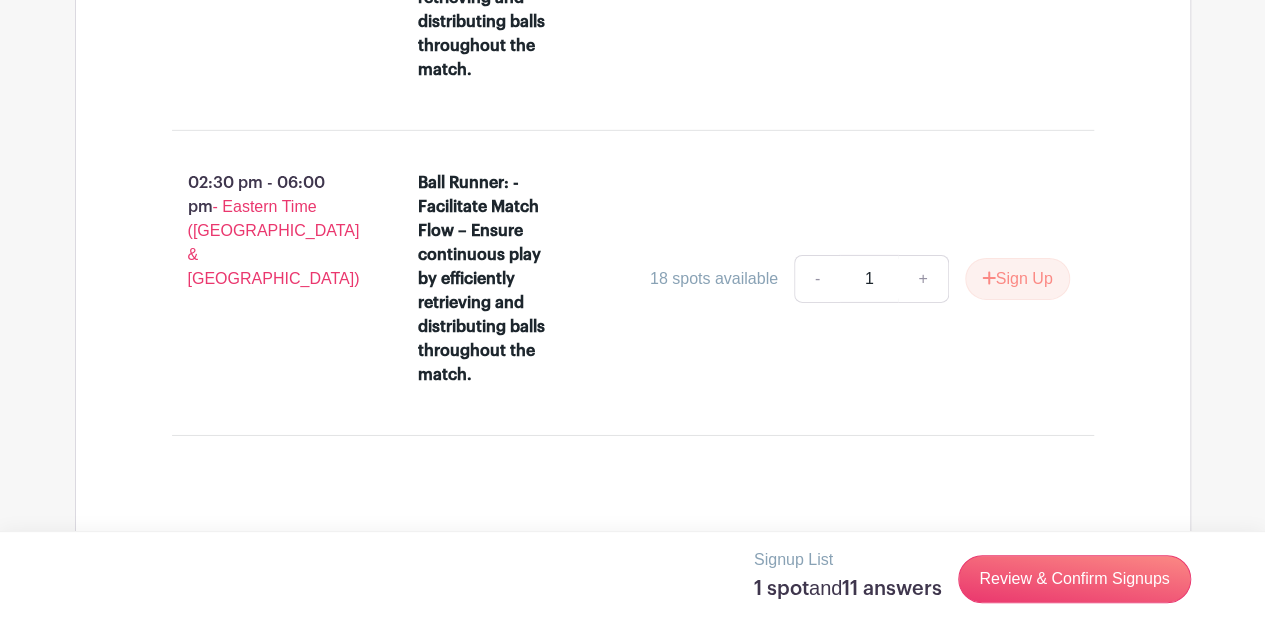 click on "18 spots available" at bounding box center [714, 279] 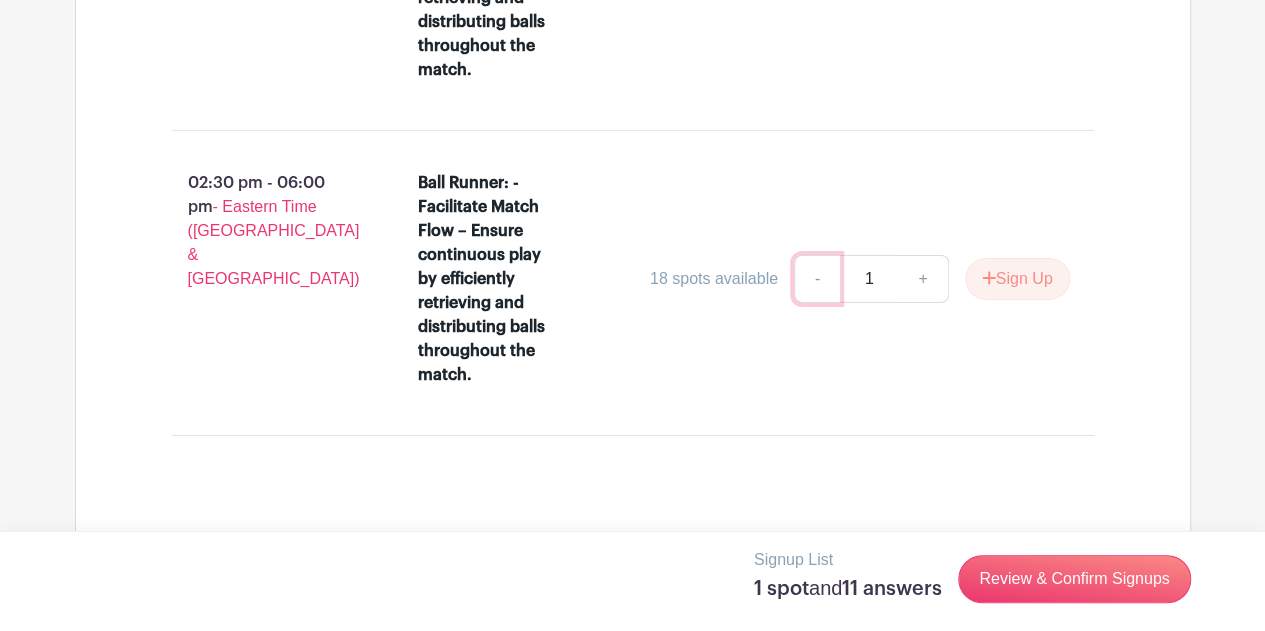 click on "-" at bounding box center (817, 279) 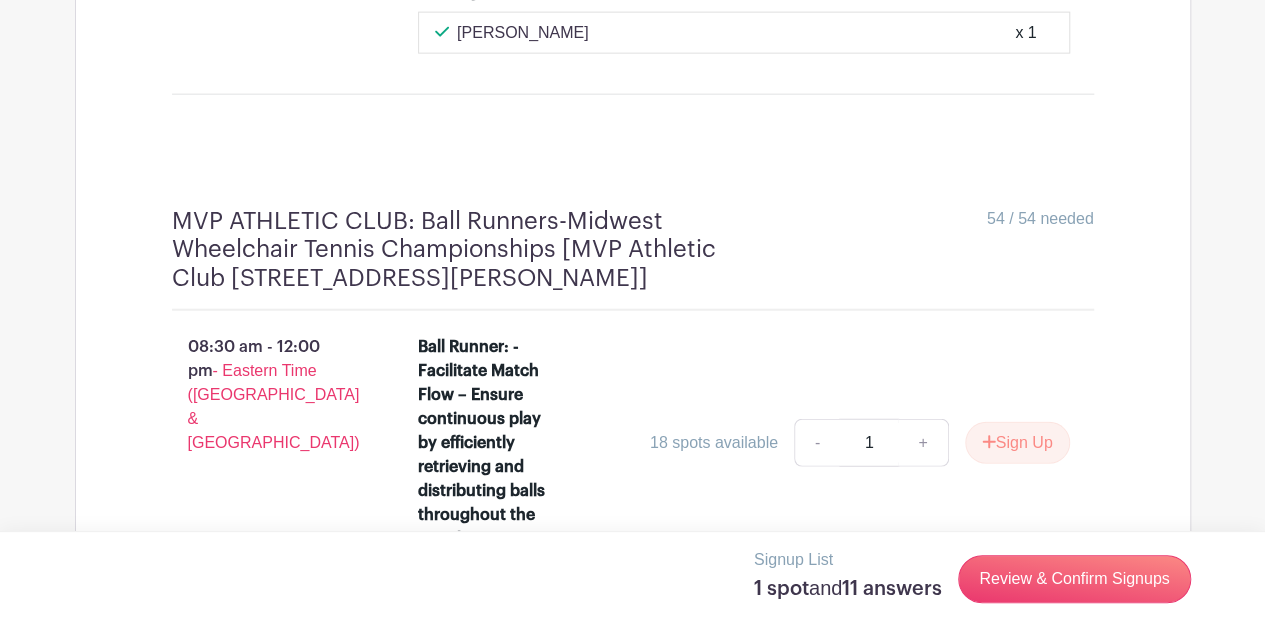 scroll, scrollTop: 6165, scrollLeft: 0, axis: vertical 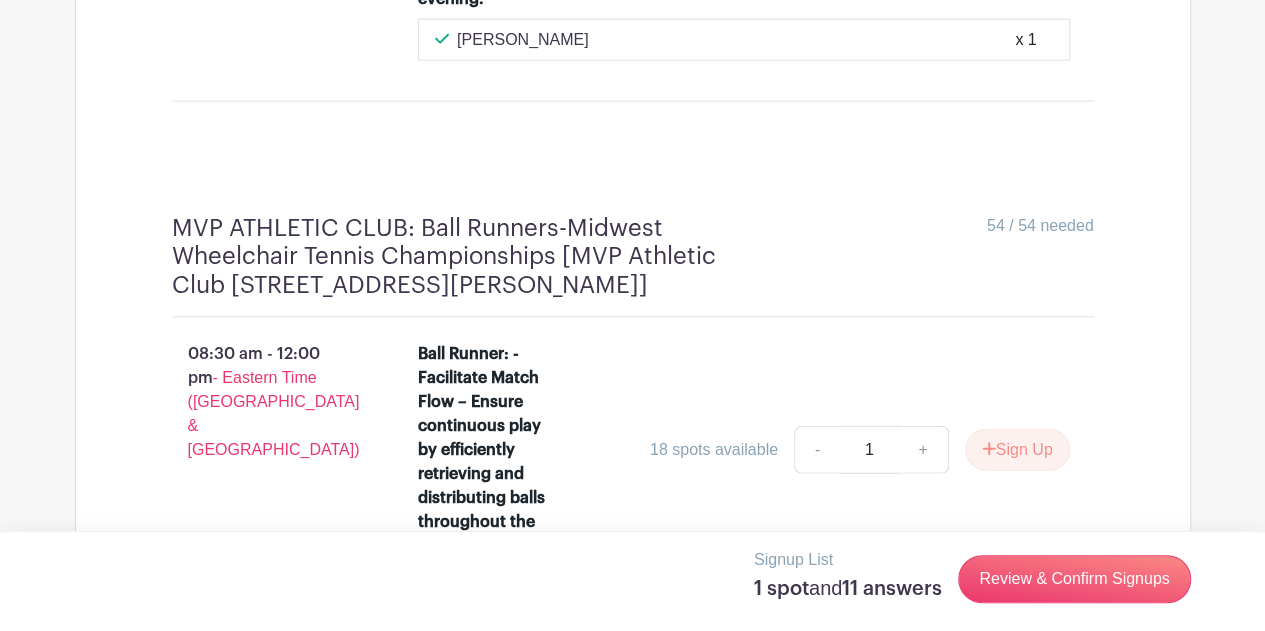 click on "54 / 54 needed" at bounding box center (1040, 226) 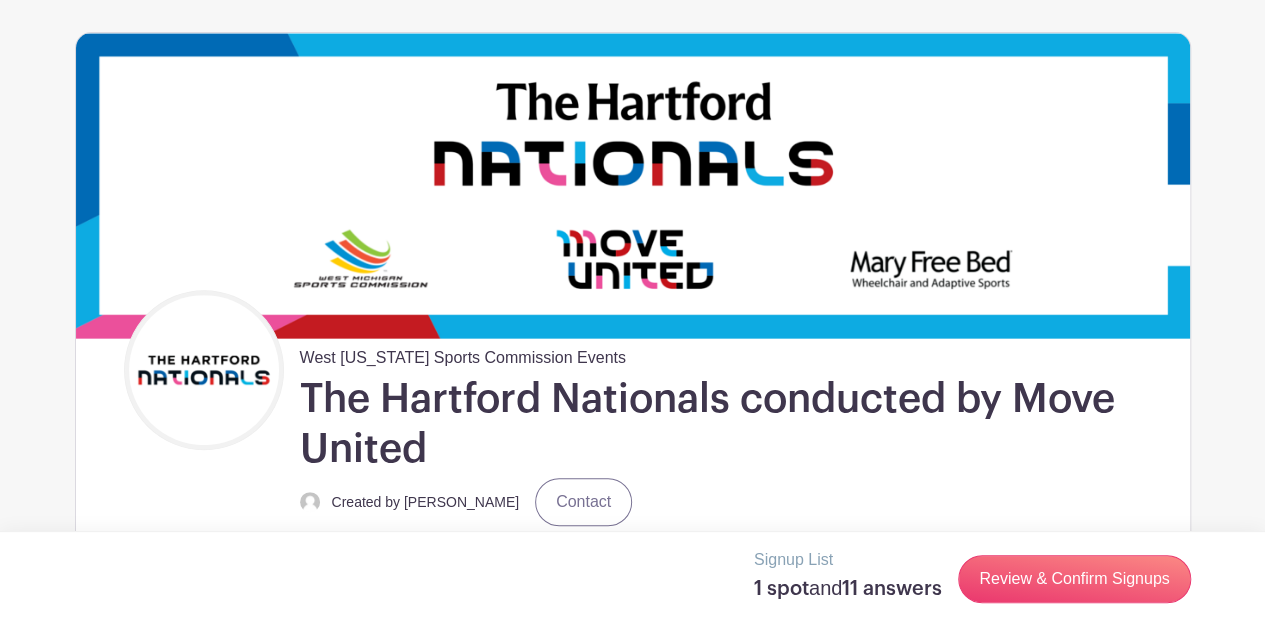 scroll, scrollTop: 0, scrollLeft: 0, axis: both 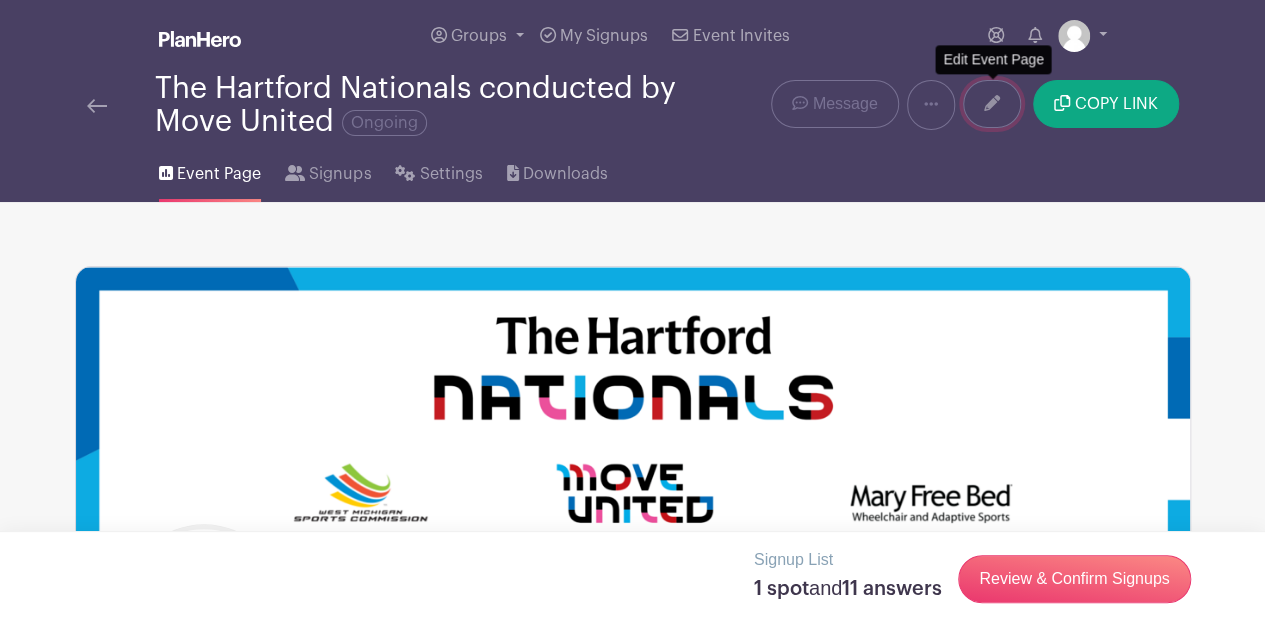 click 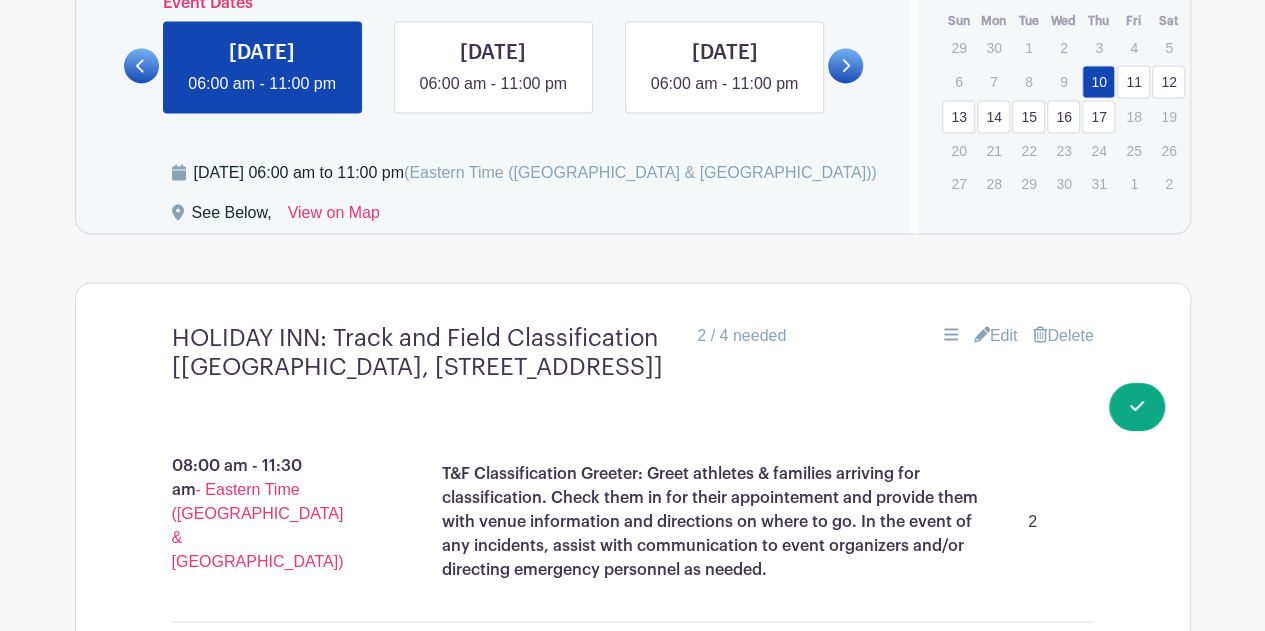 scroll, scrollTop: 1672, scrollLeft: 0, axis: vertical 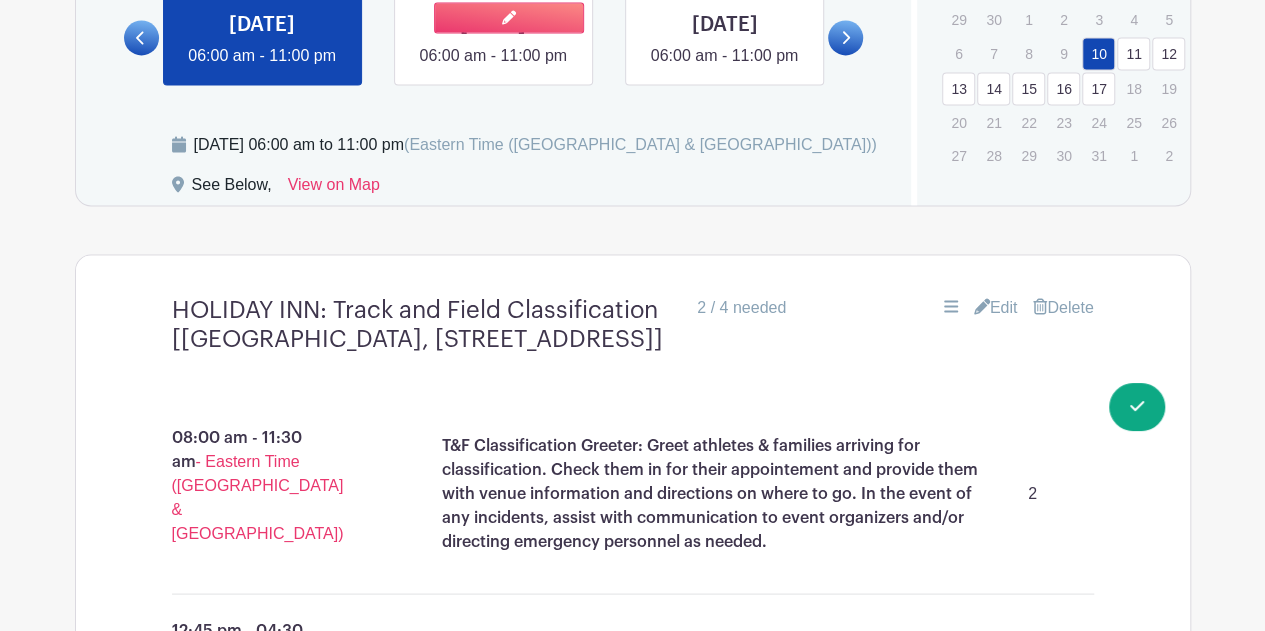 click at bounding box center [493, 68] 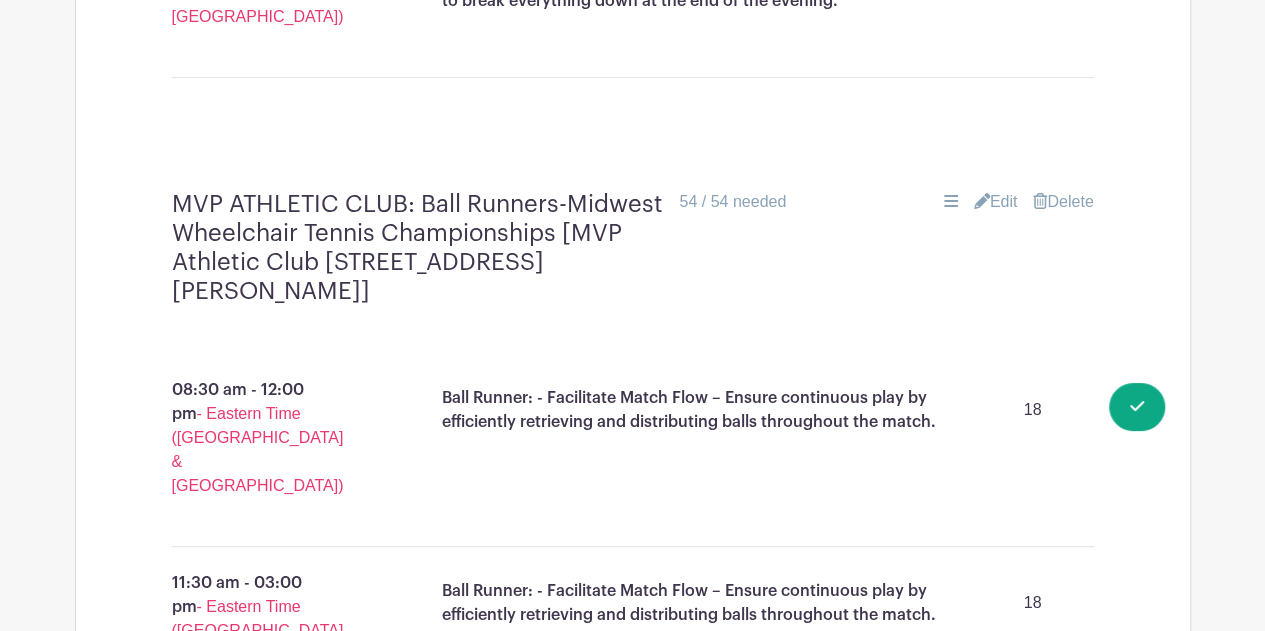 scroll, scrollTop: 3885, scrollLeft: 0, axis: vertical 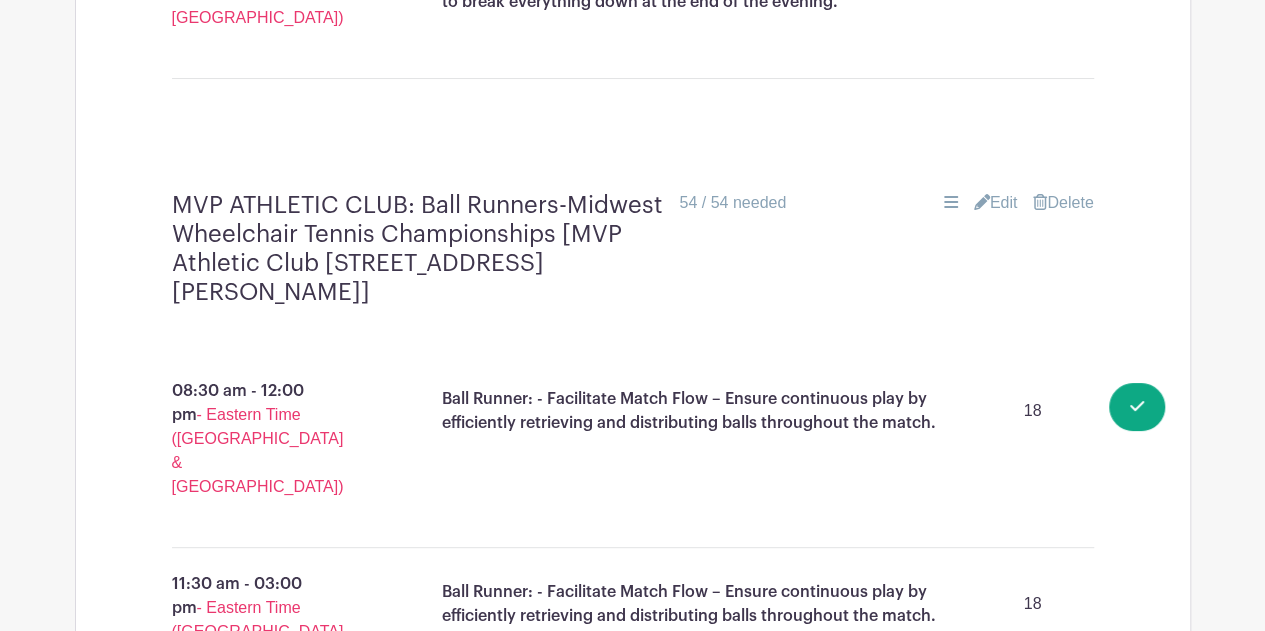 click on "Edit" at bounding box center (996, 203) 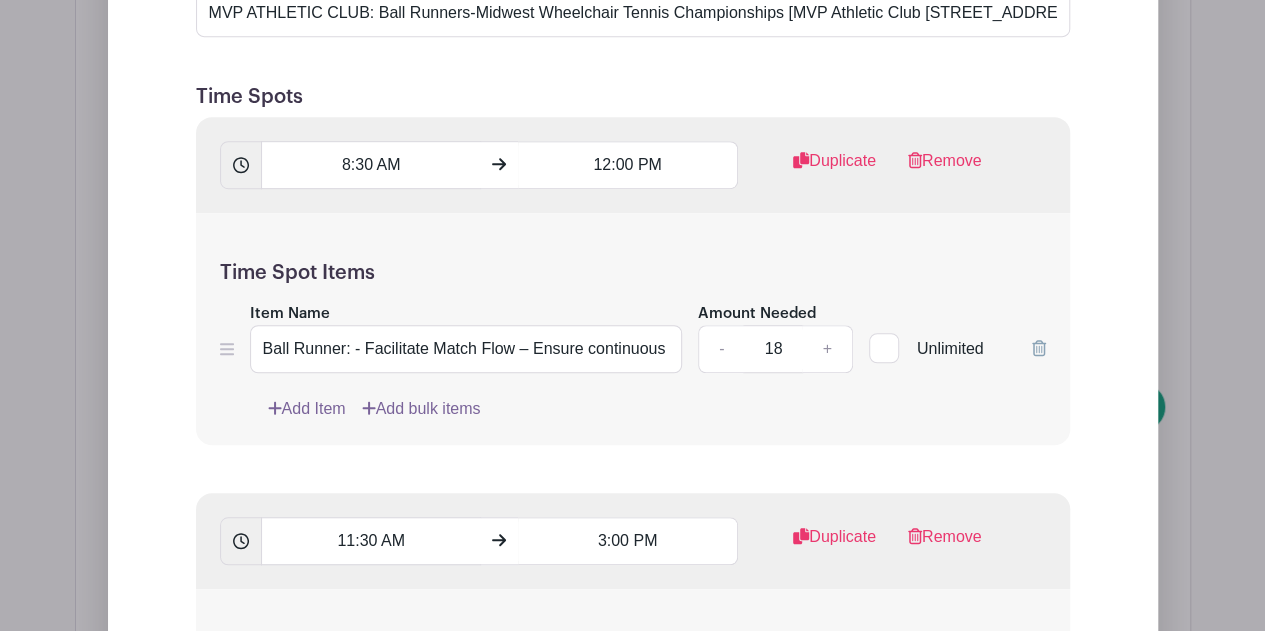scroll, scrollTop: 4372, scrollLeft: 0, axis: vertical 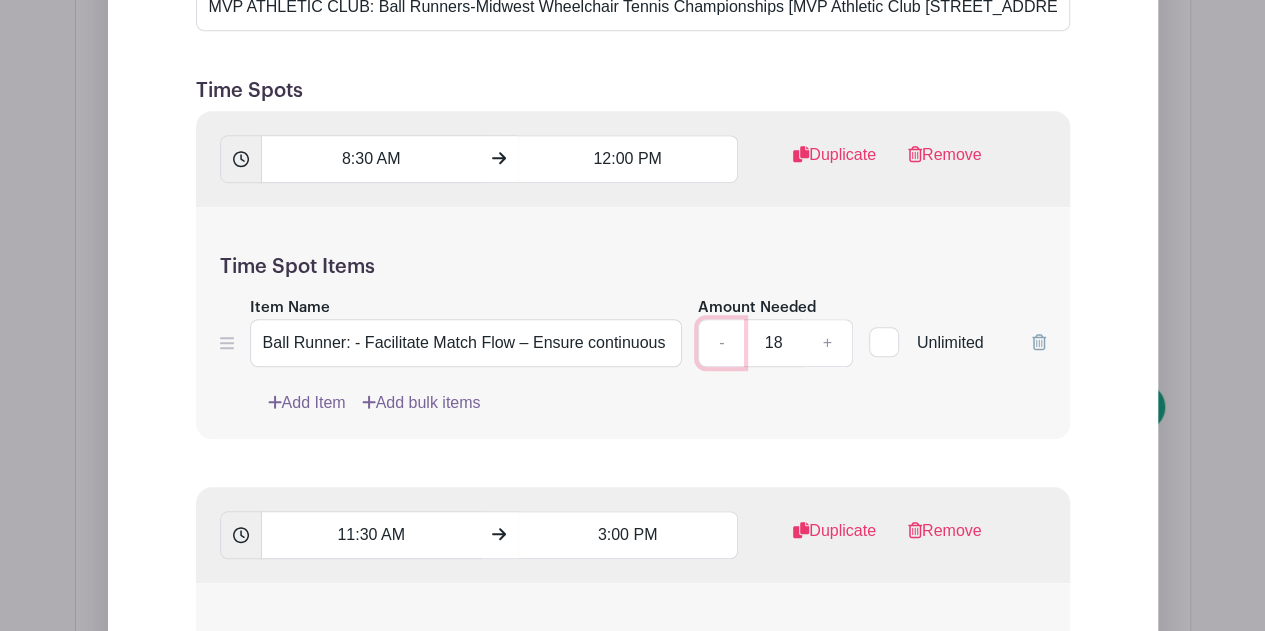 click on "-" at bounding box center [721, 343] 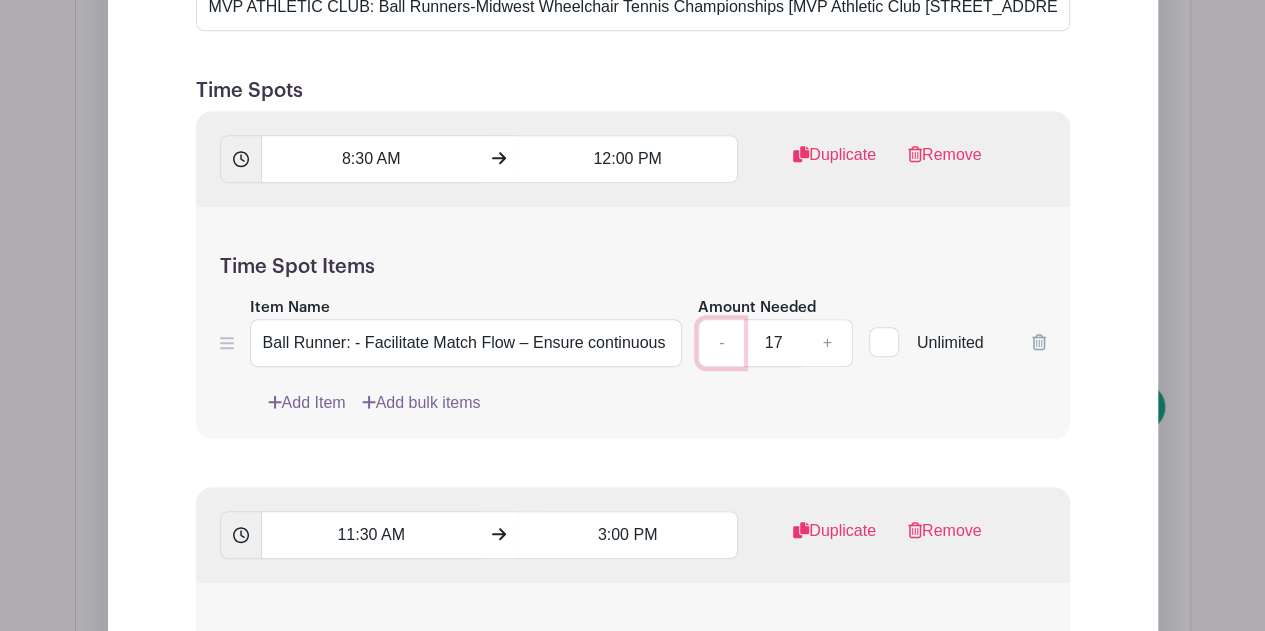 click on "-" at bounding box center (721, 343) 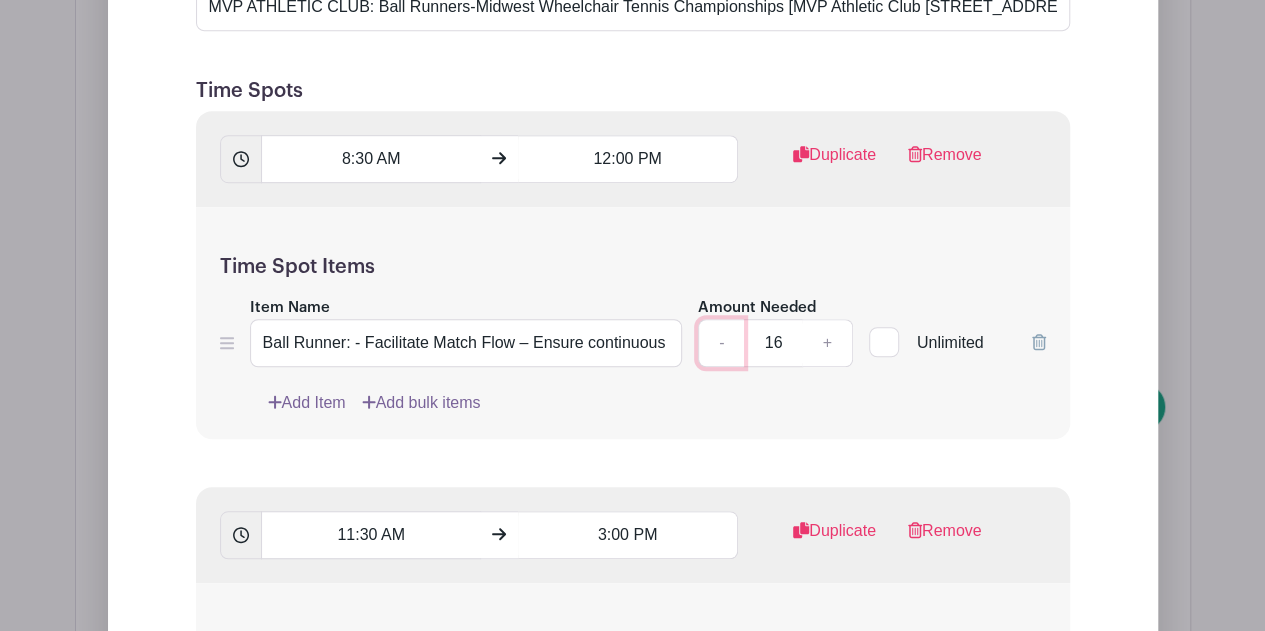 click on "-" at bounding box center (721, 343) 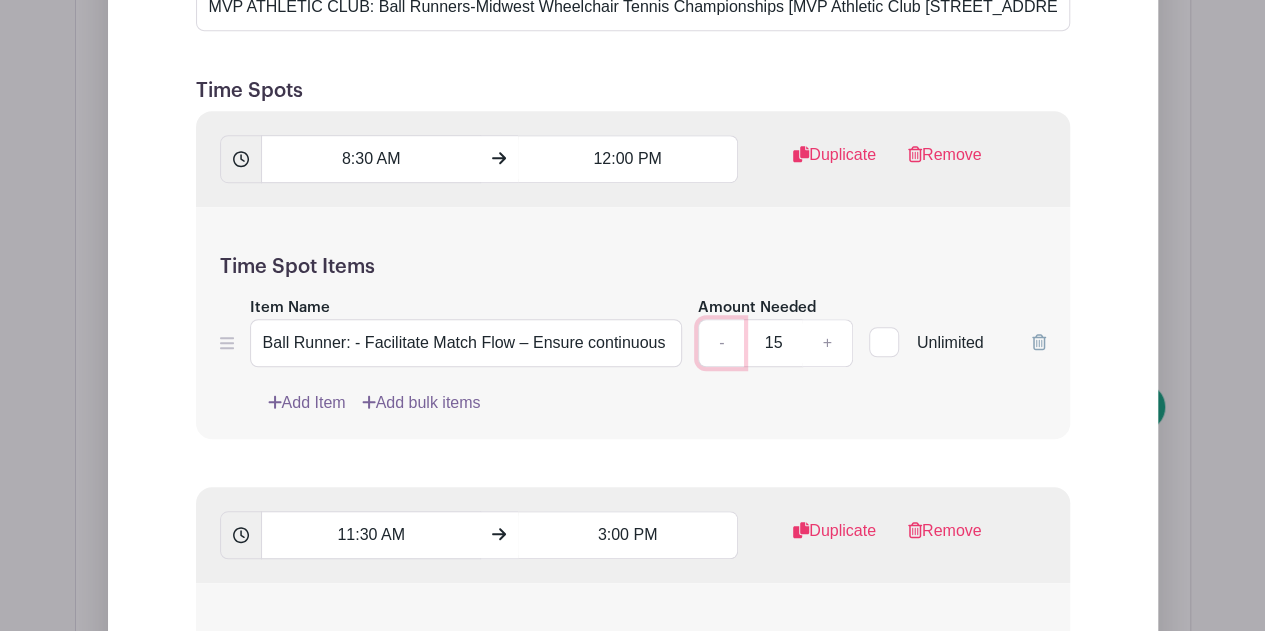 click on "-" at bounding box center [721, 343] 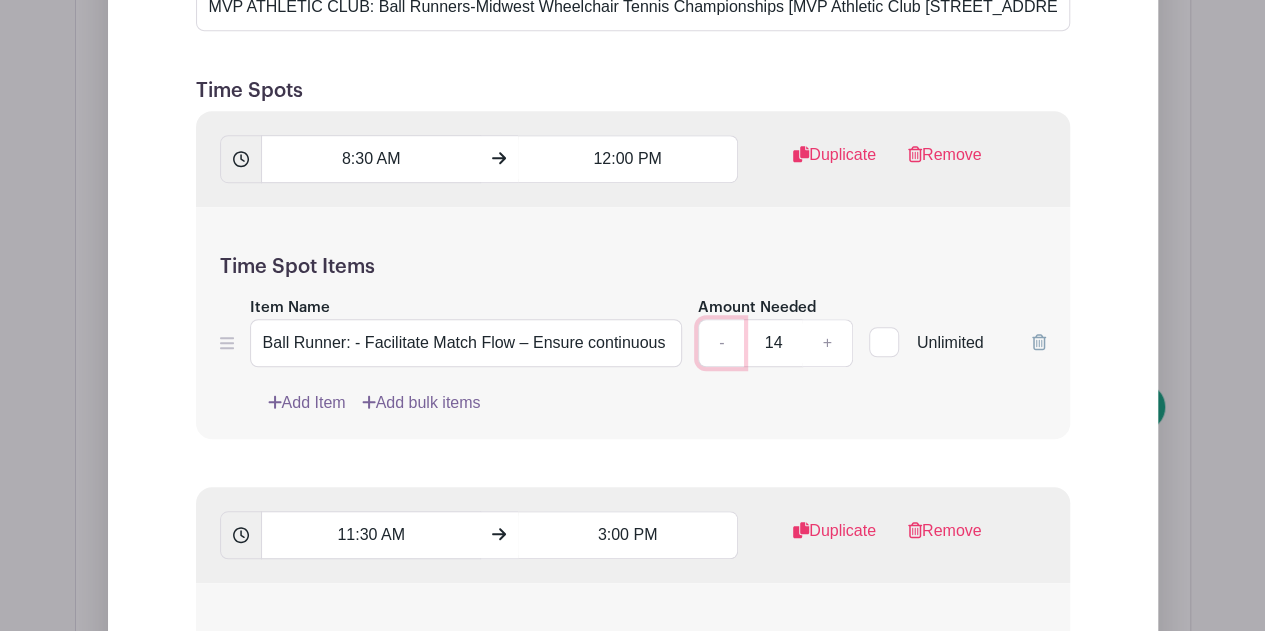 click on "-" at bounding box center [721, 343] 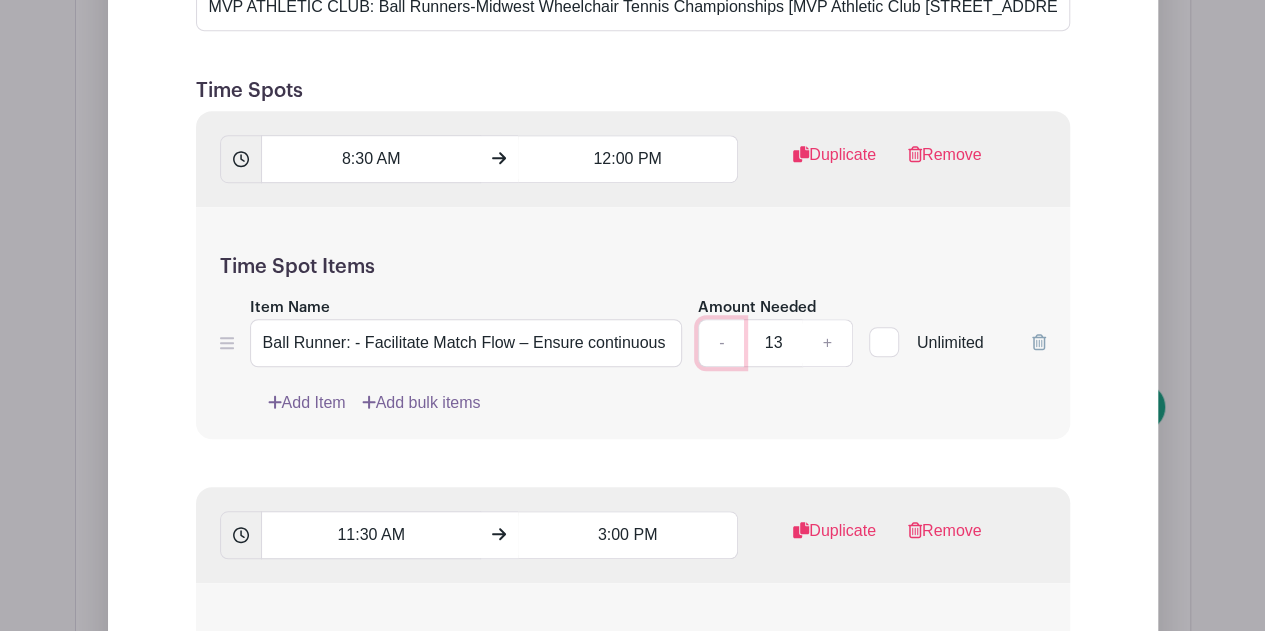 click on "-" at bounding box center (721, 343) 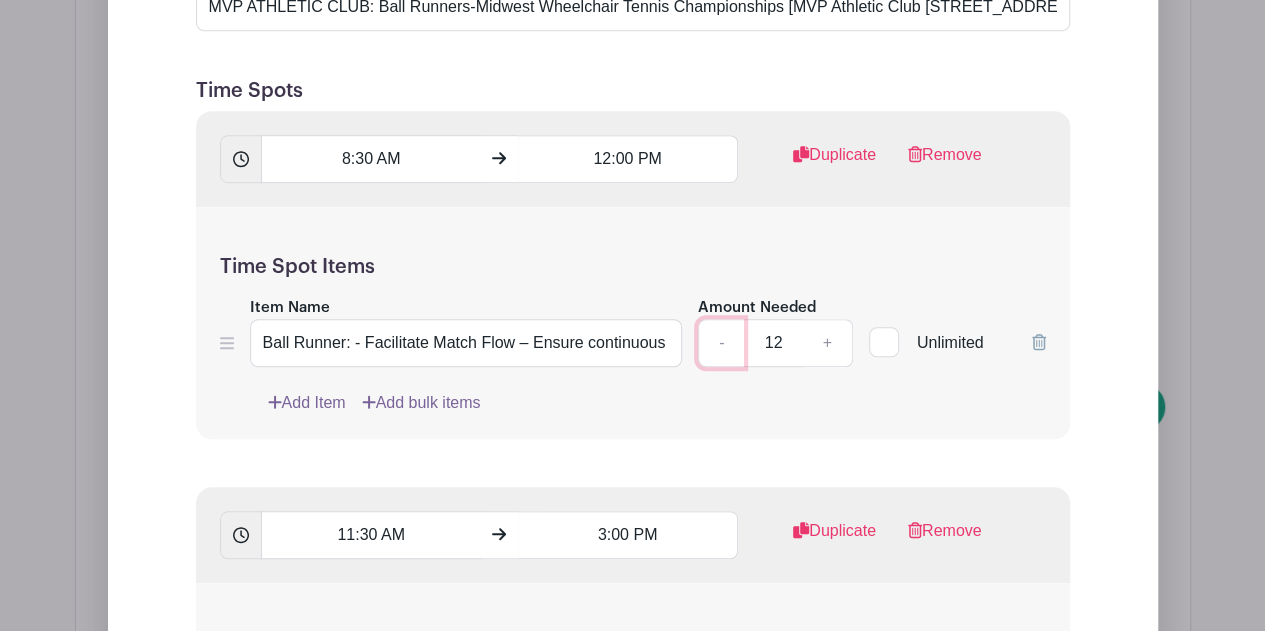 click on "-" at bounding box center [721, 343] 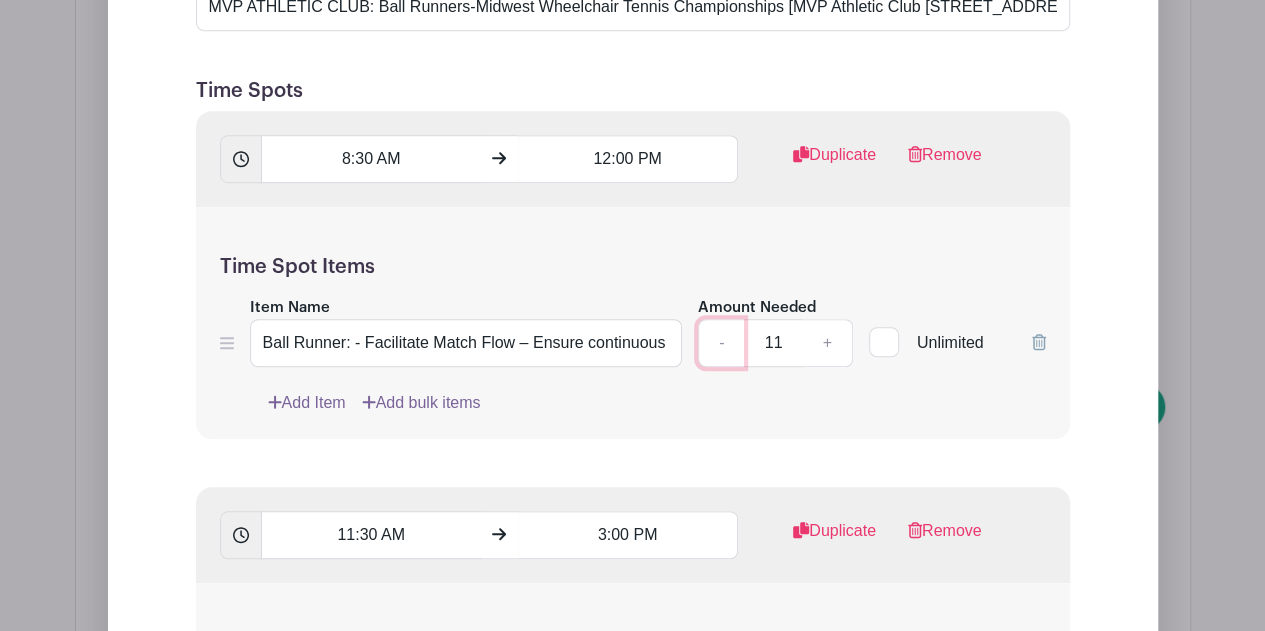 click on "-" at bounding box center (721, 343) 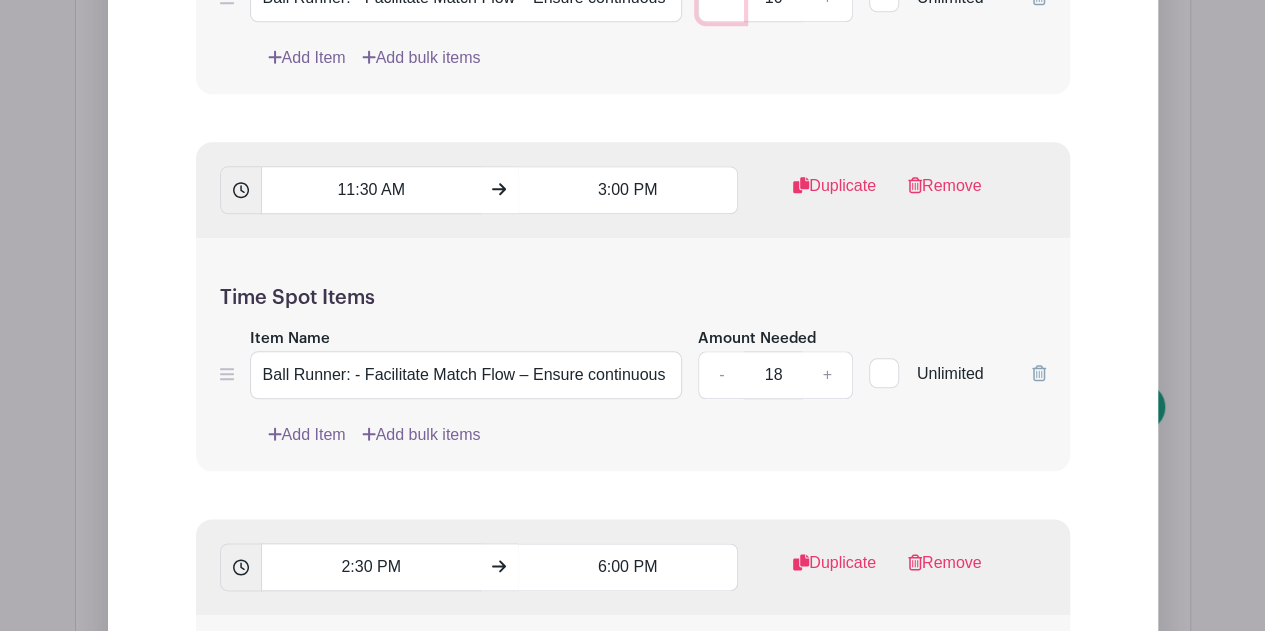 scroll, scrollTop: 4718, scrollLeft: 0, axis: vertical 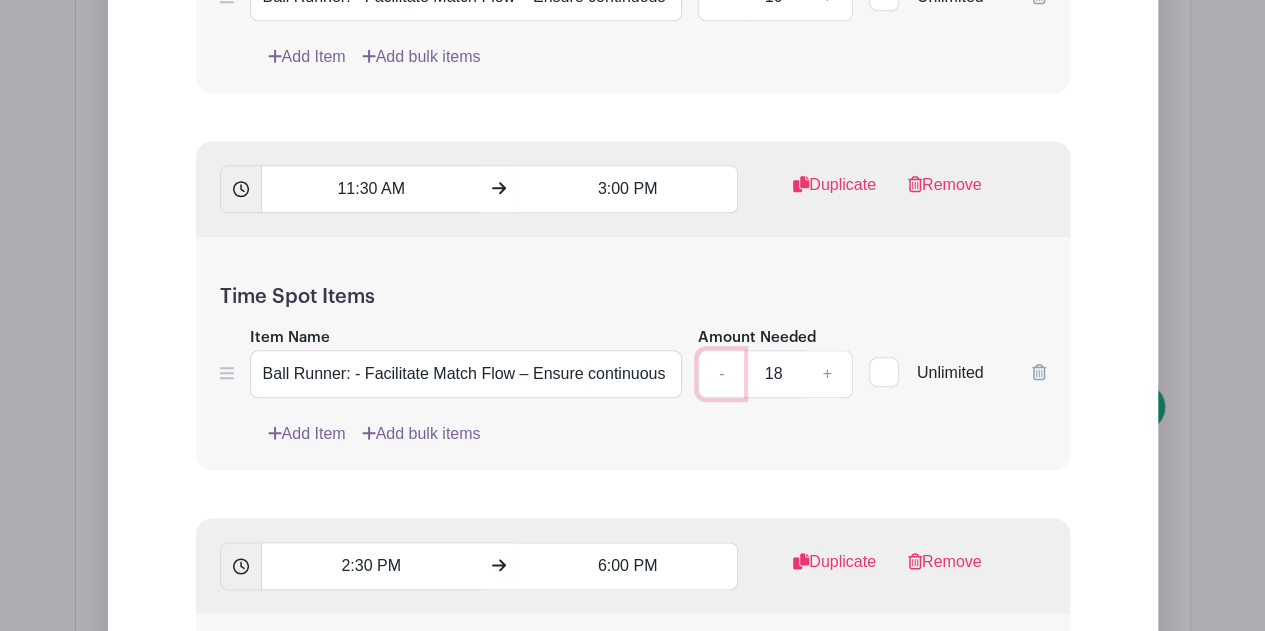 click on "-" at bounding box center [721, 374] 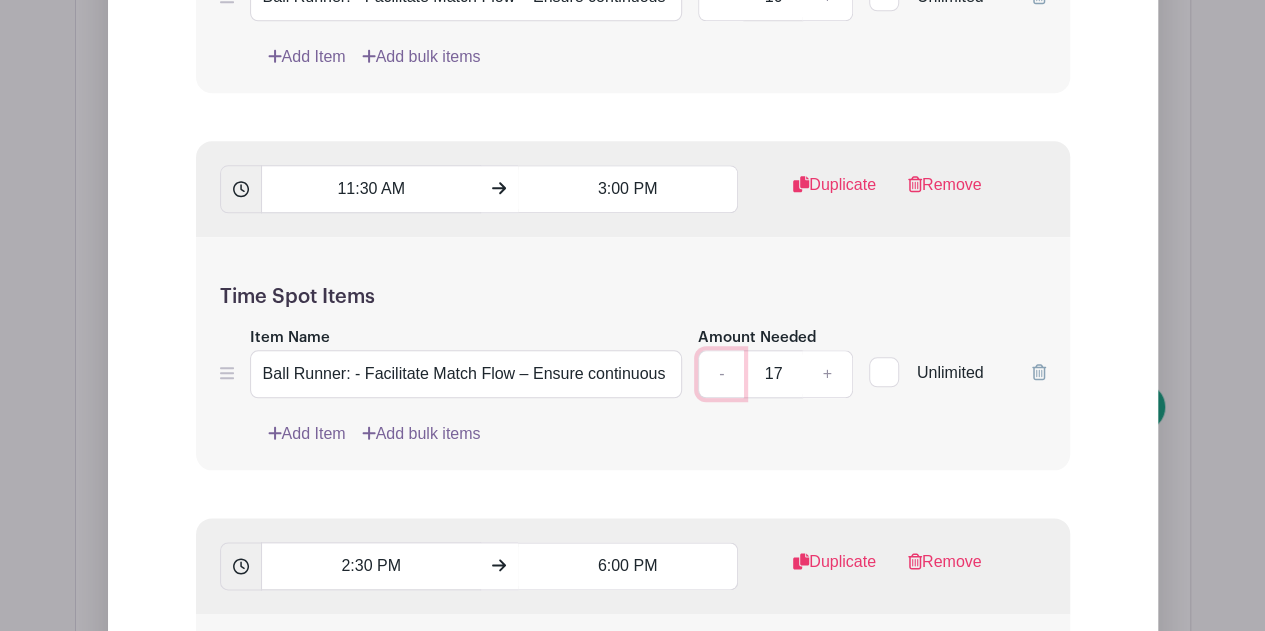 click on "-" at bounding box center [721, 374] 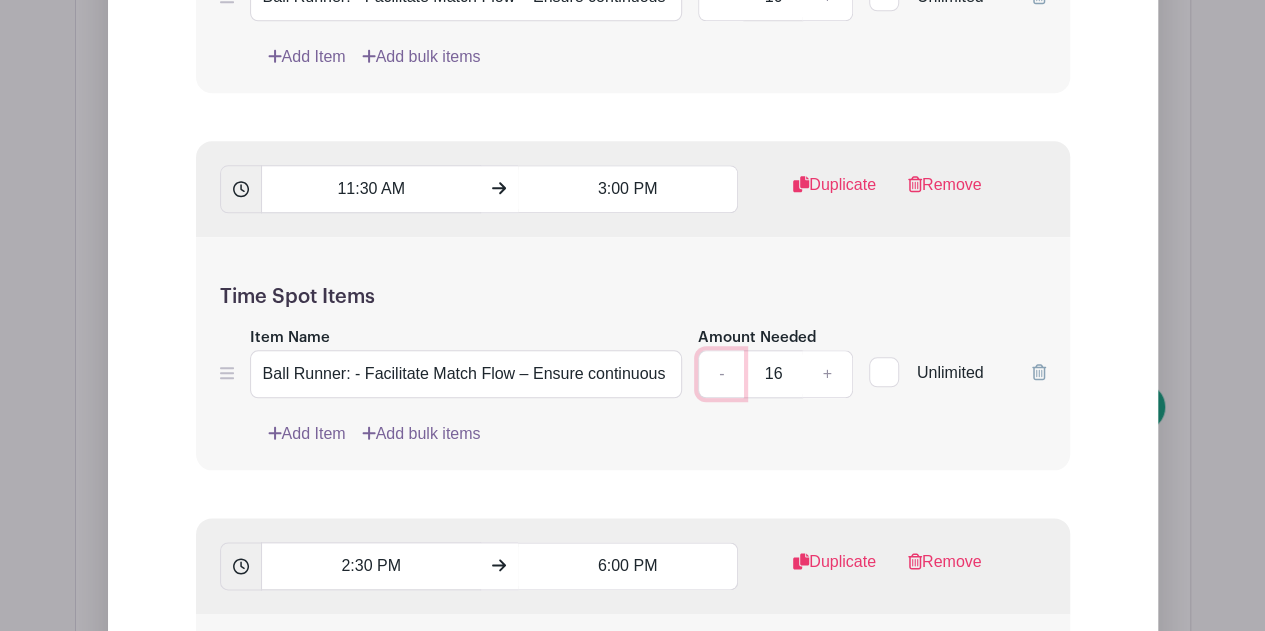 click on "-" at bounding box center [721, 374] 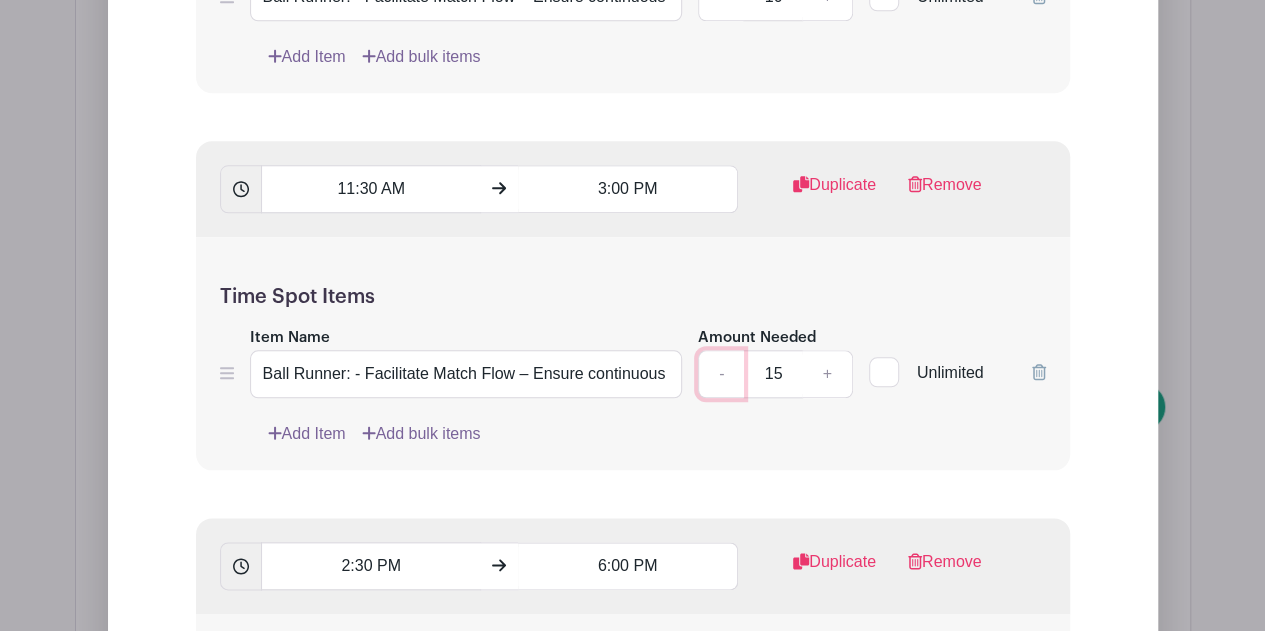 click on "-" at bounding box center [721, 374] 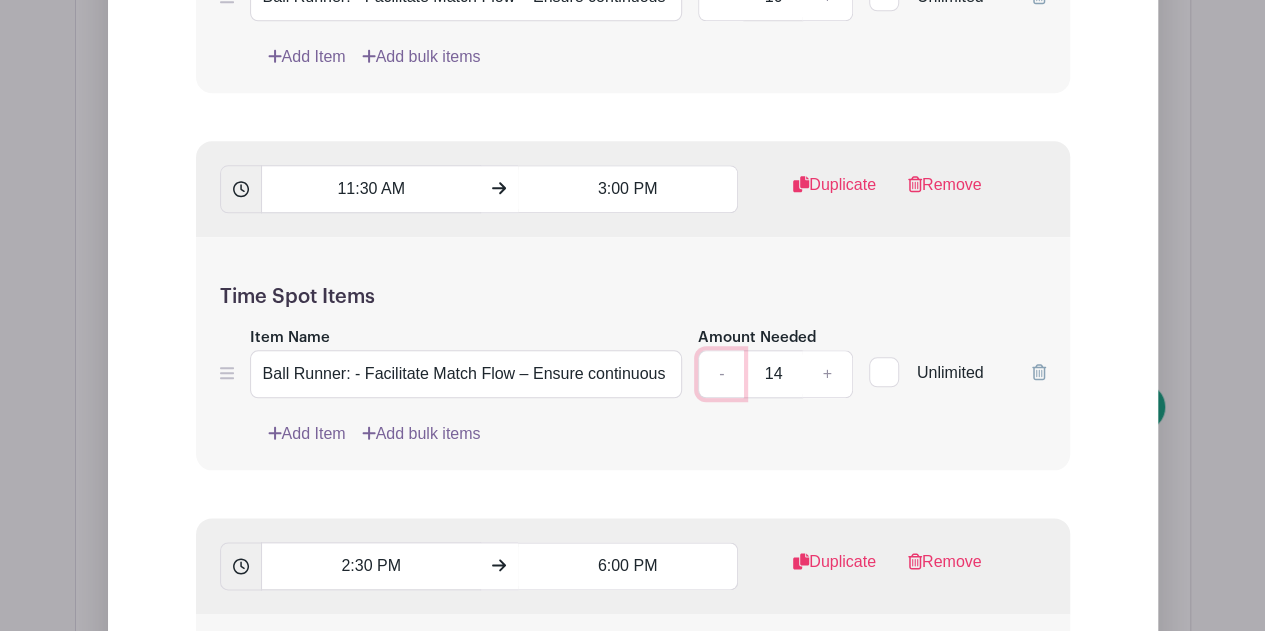 click on "-" at bounding box center [721, 374] 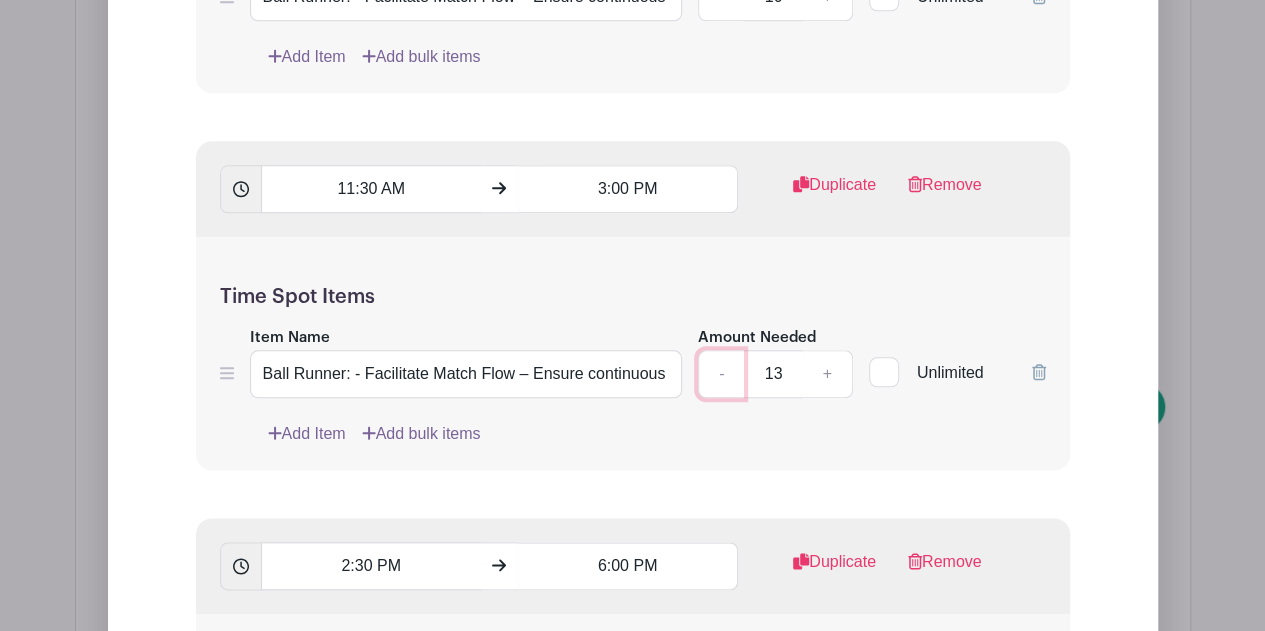 click on "-" at bounding box center [721, 374] 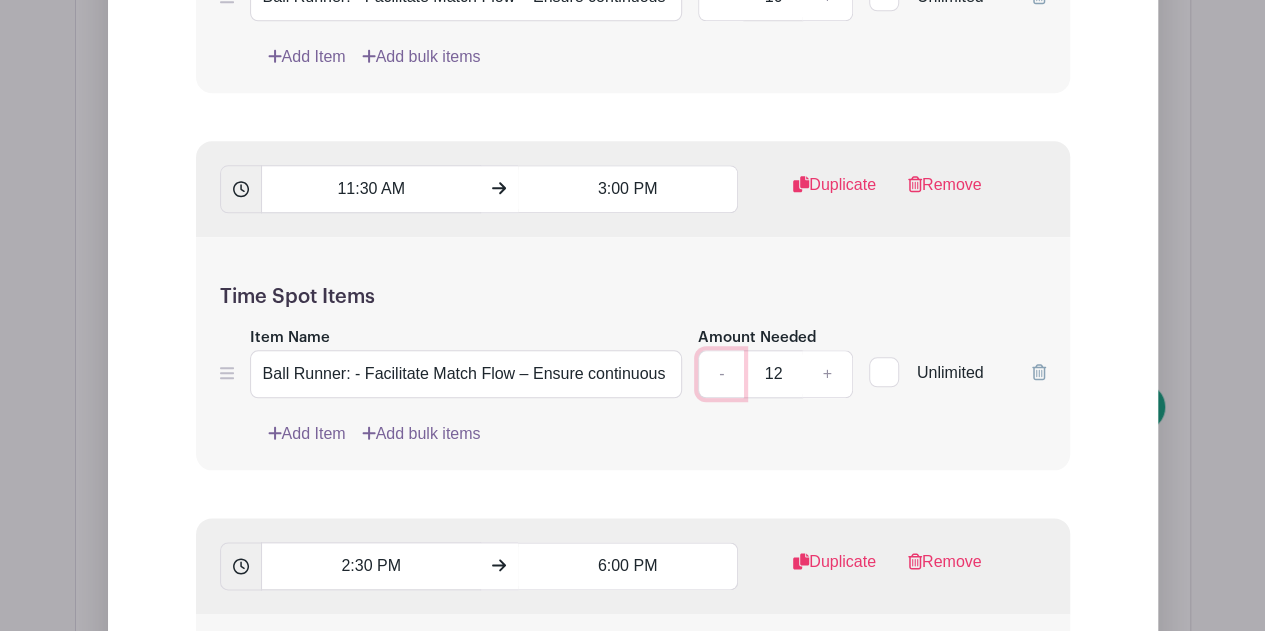 click on "-" at bounding box center (721, 374) 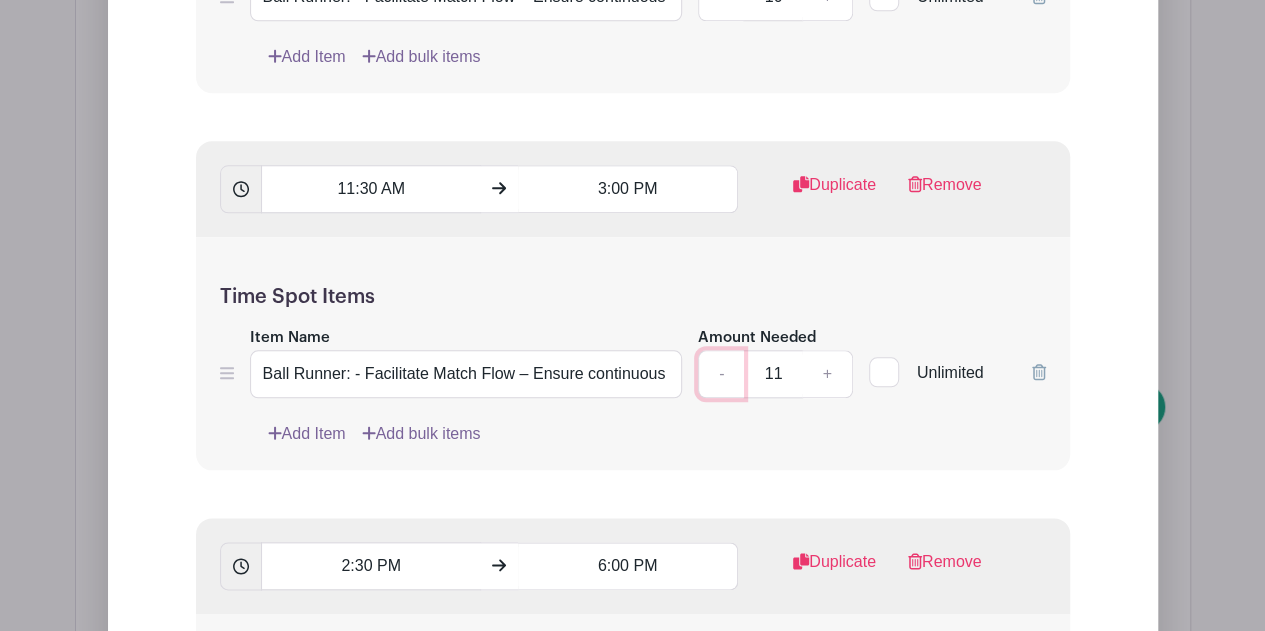 click on "-" at bounding box center [721, 374] 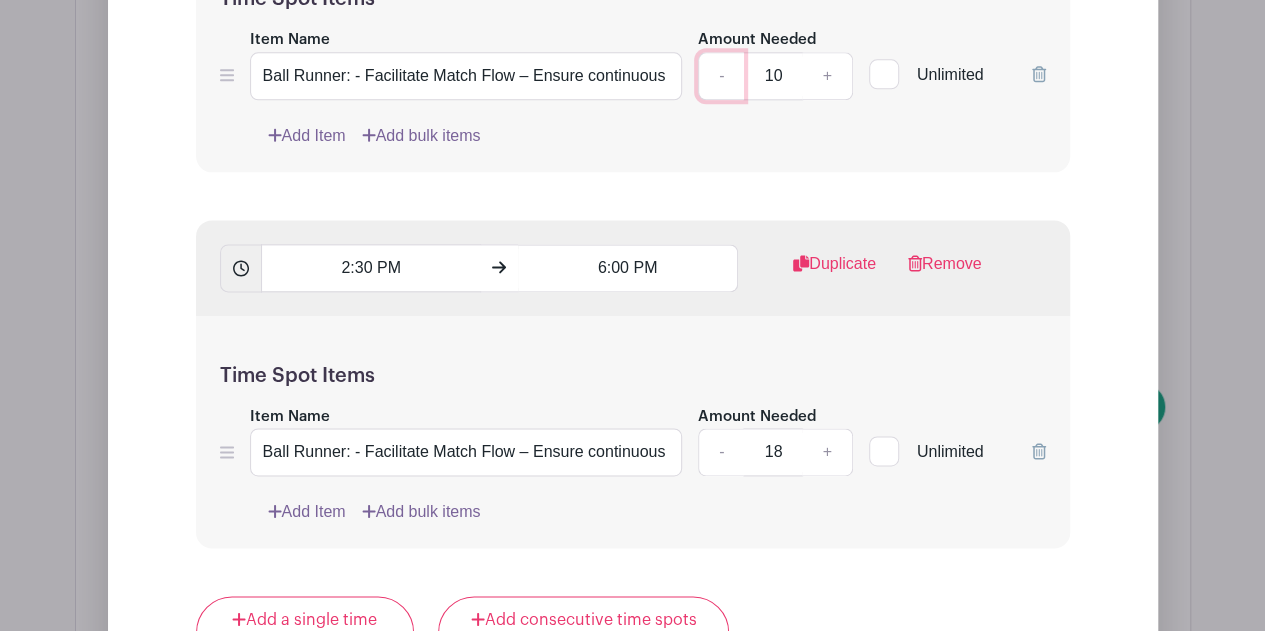 scroll, scrollTop: 5019, scrollLeft: 0, axis: vertical 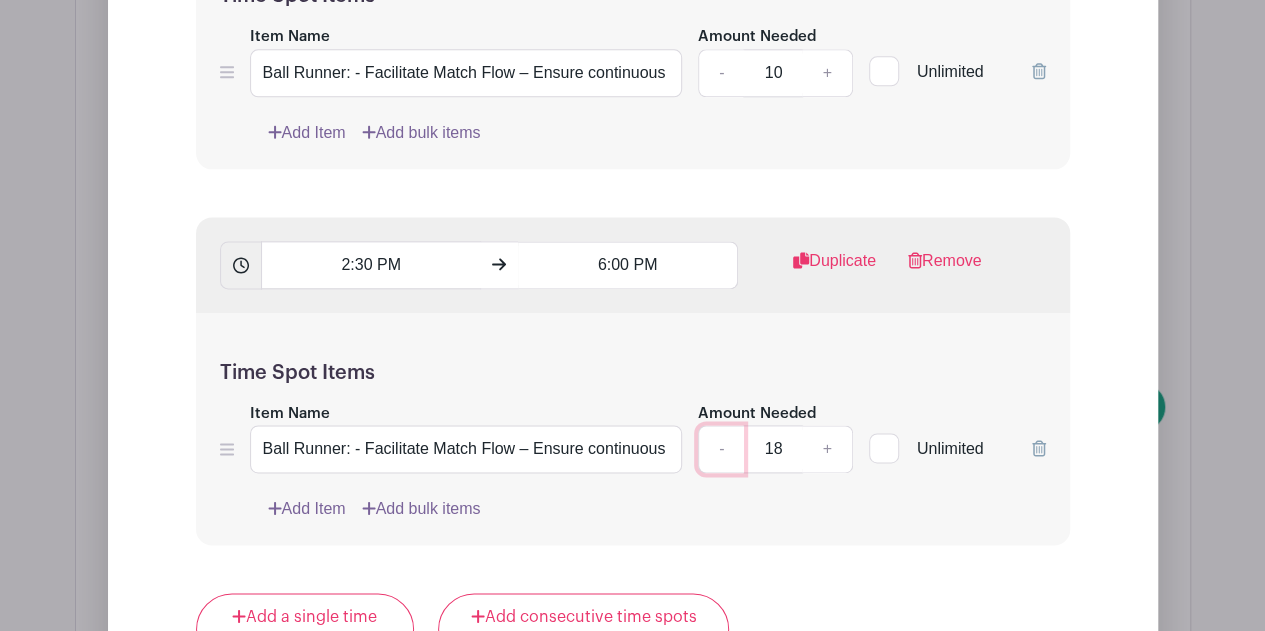 click on "-" at bounding box center [721, 449] 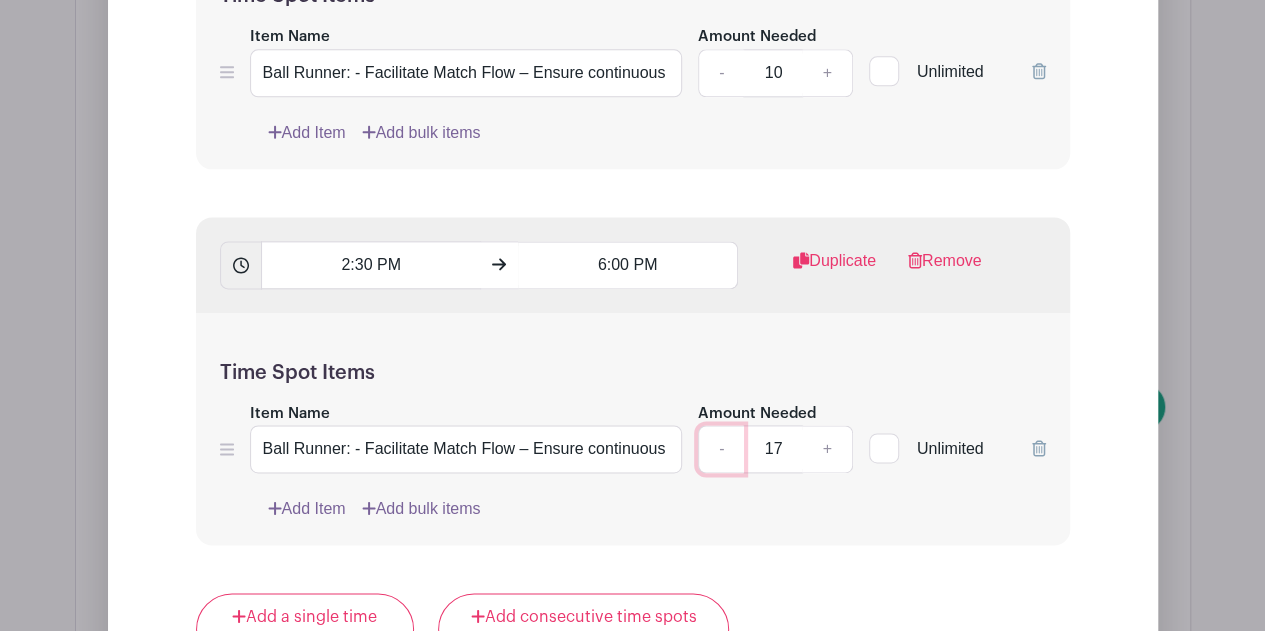 click on "-" at bounding box center [721, 449] 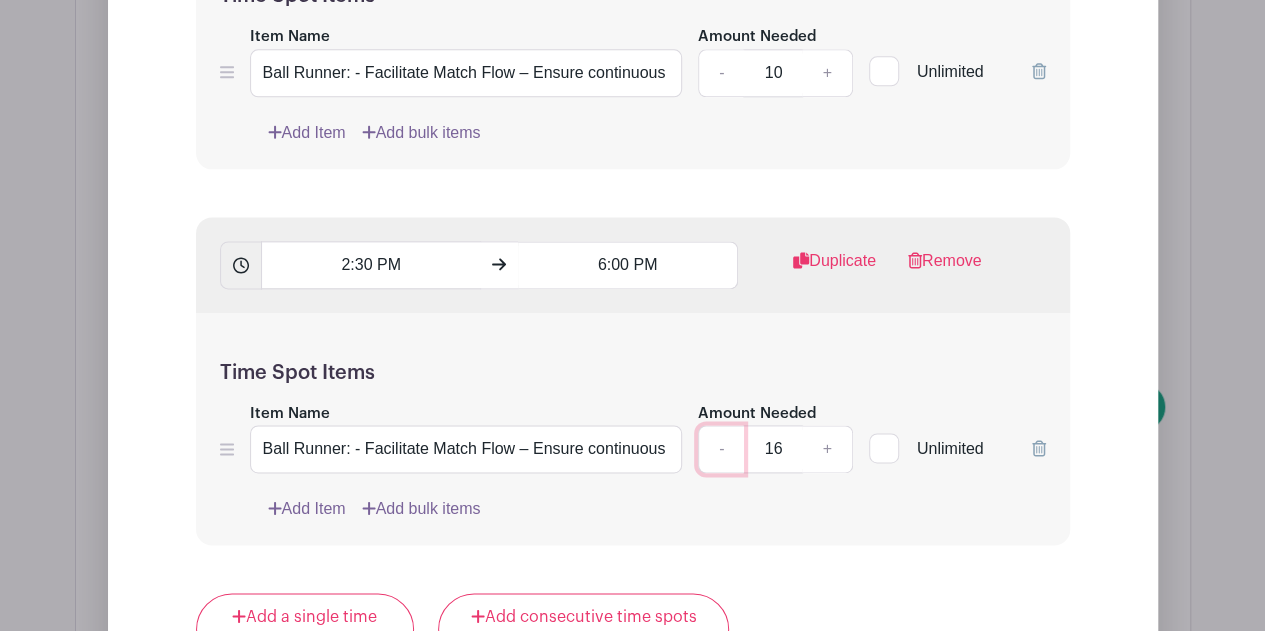 click on "-" at bounding box center [721, 449] 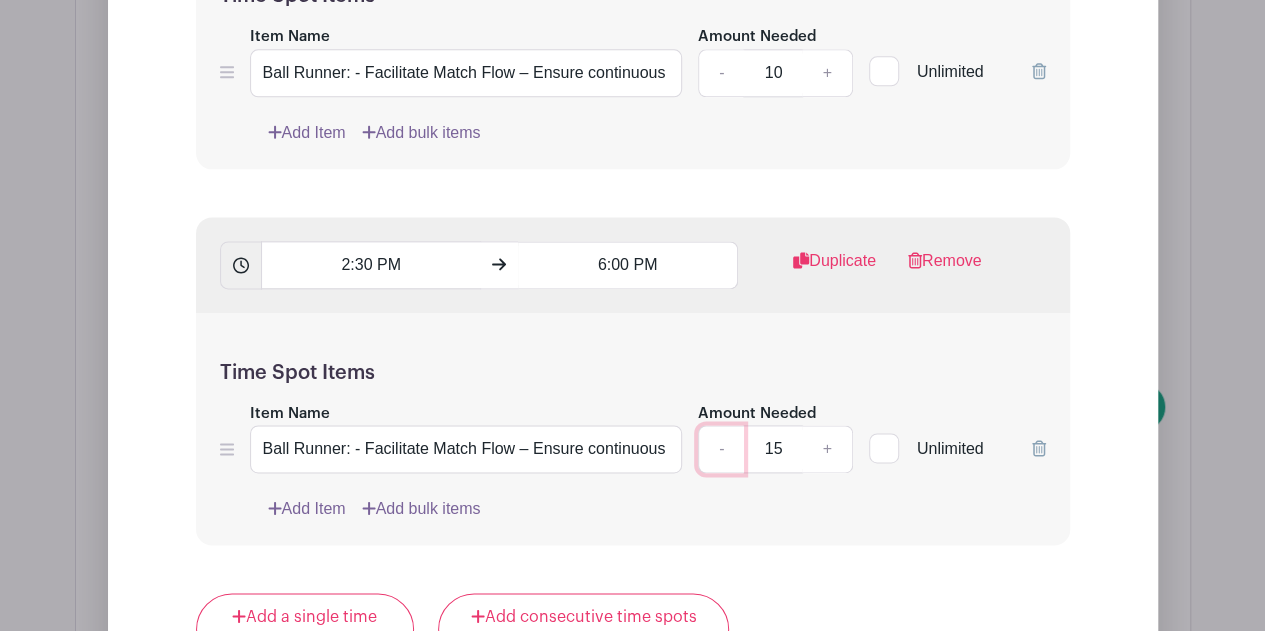 click on "-" at bounding box center [721, 449] 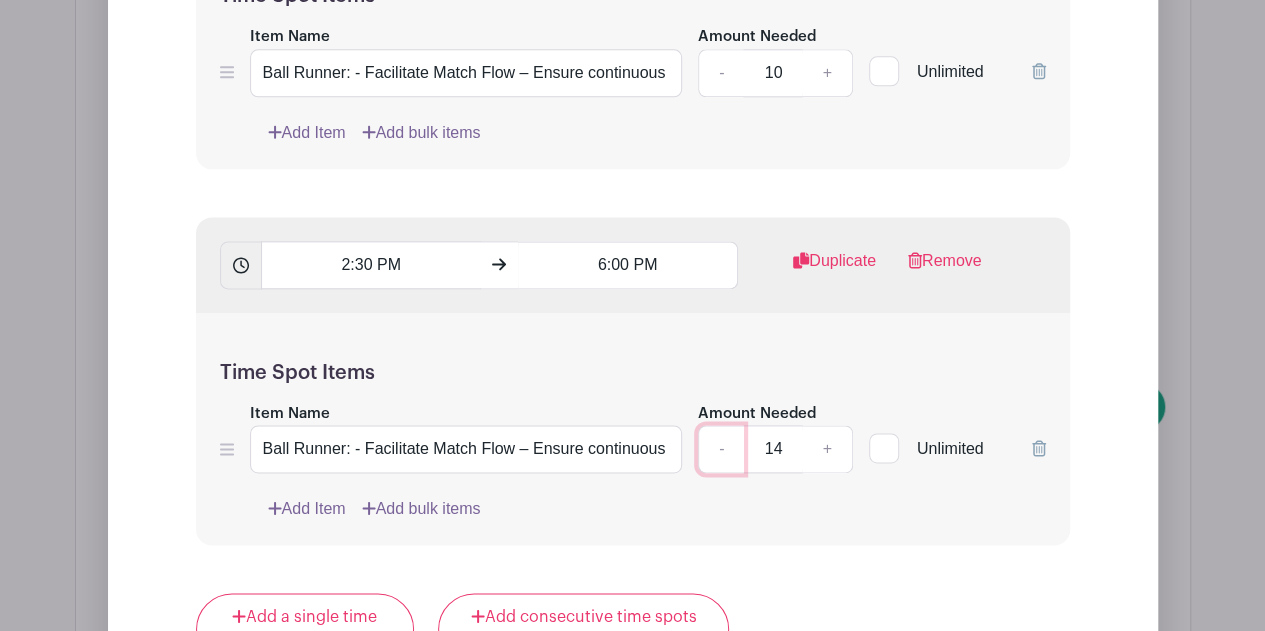 click on "-" at bounding box center (721, 449) 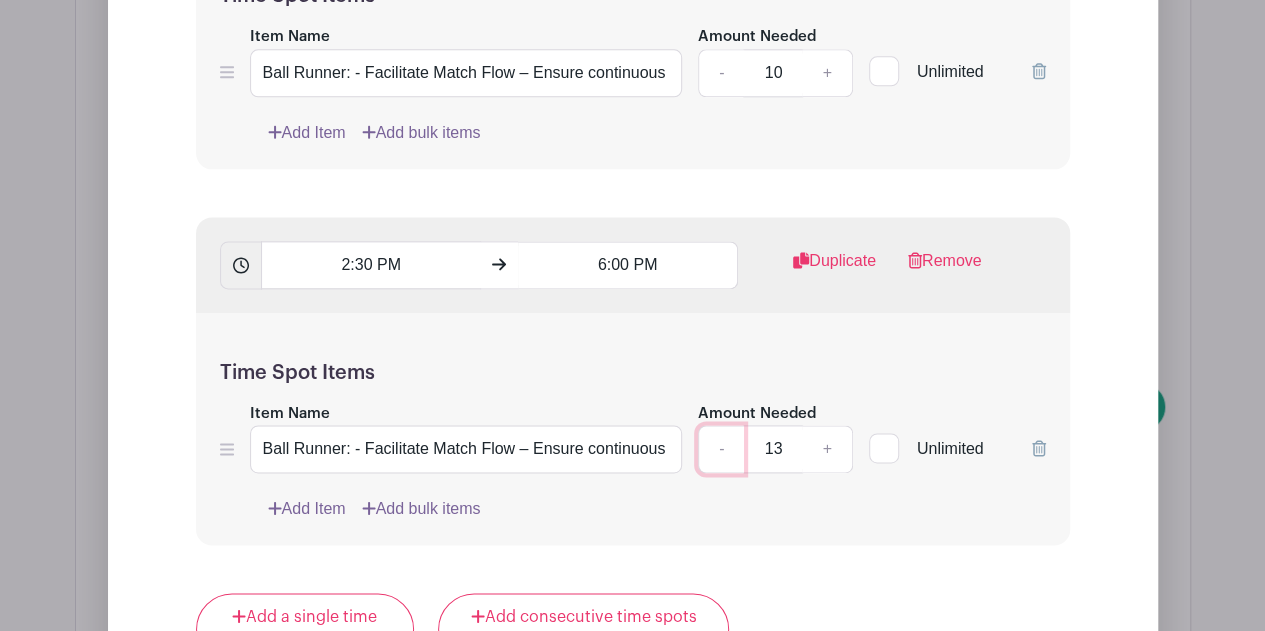 click on "-" at bounding box center [721, 449] 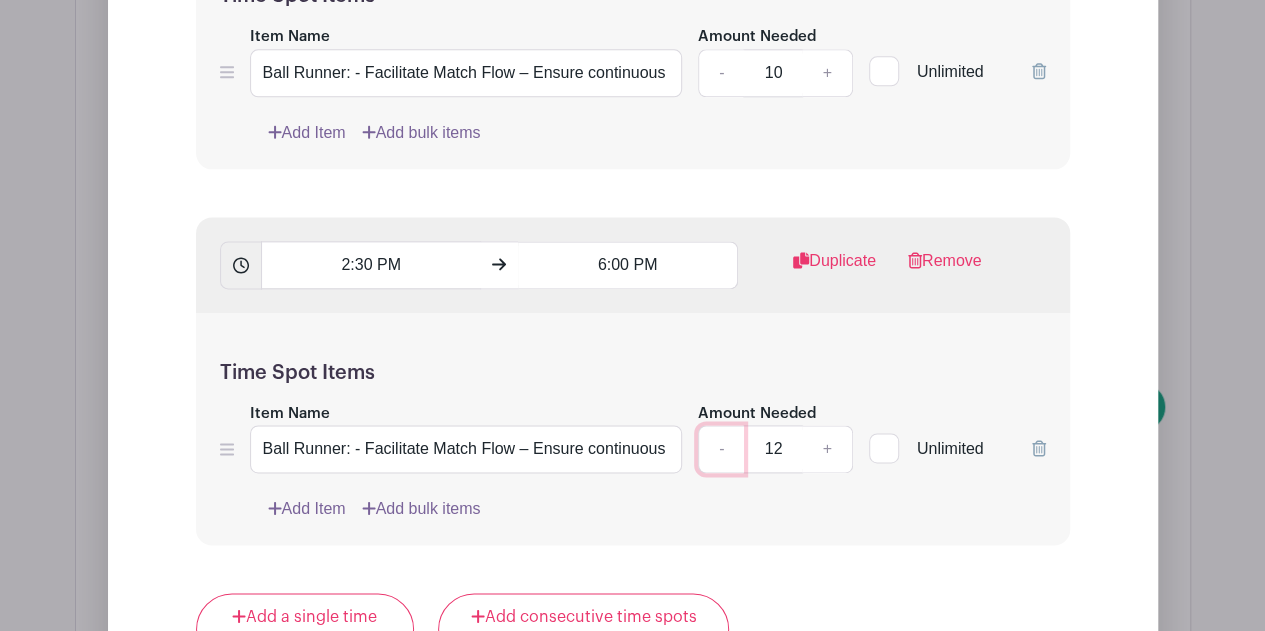 click on "-" at bounding box center (721, 449) 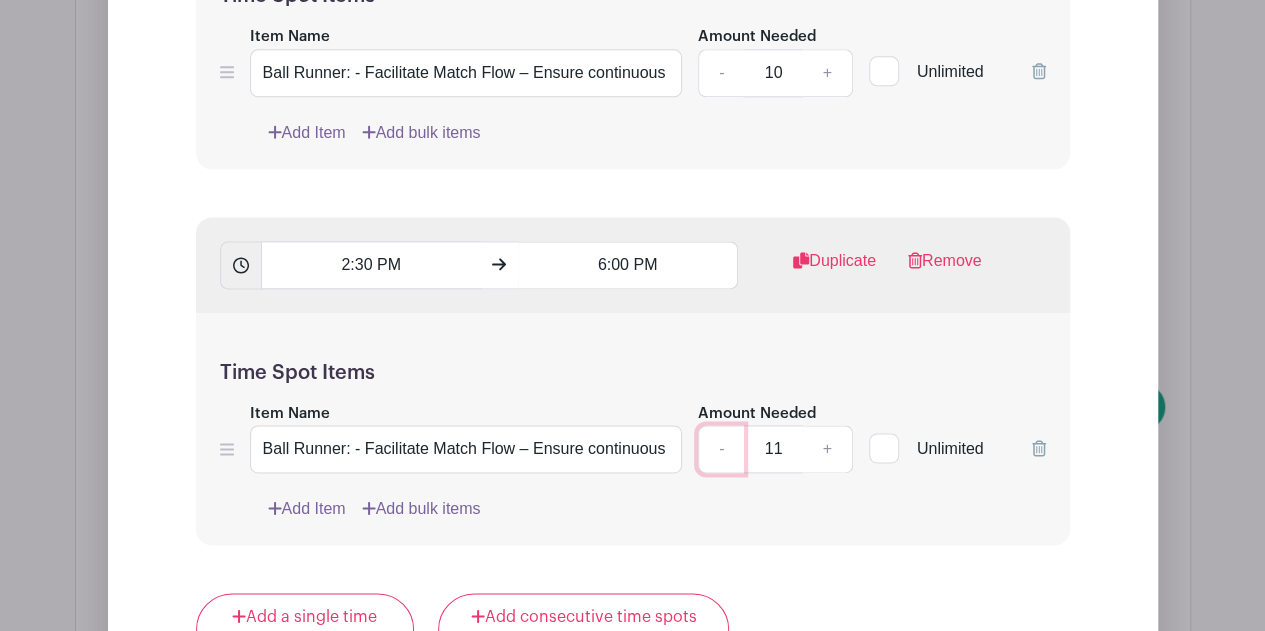 click on "-" at bounding box center (721, 449) 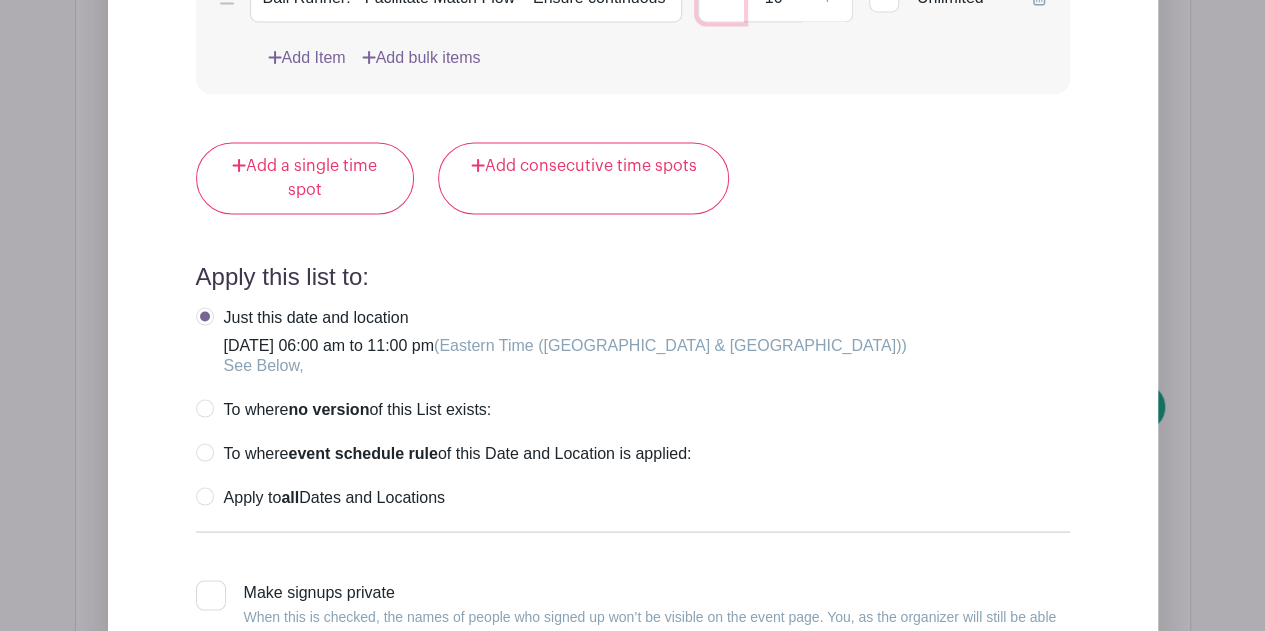 scroll, scrollTop: 5581, scrollLeft: 0, axis: vertical 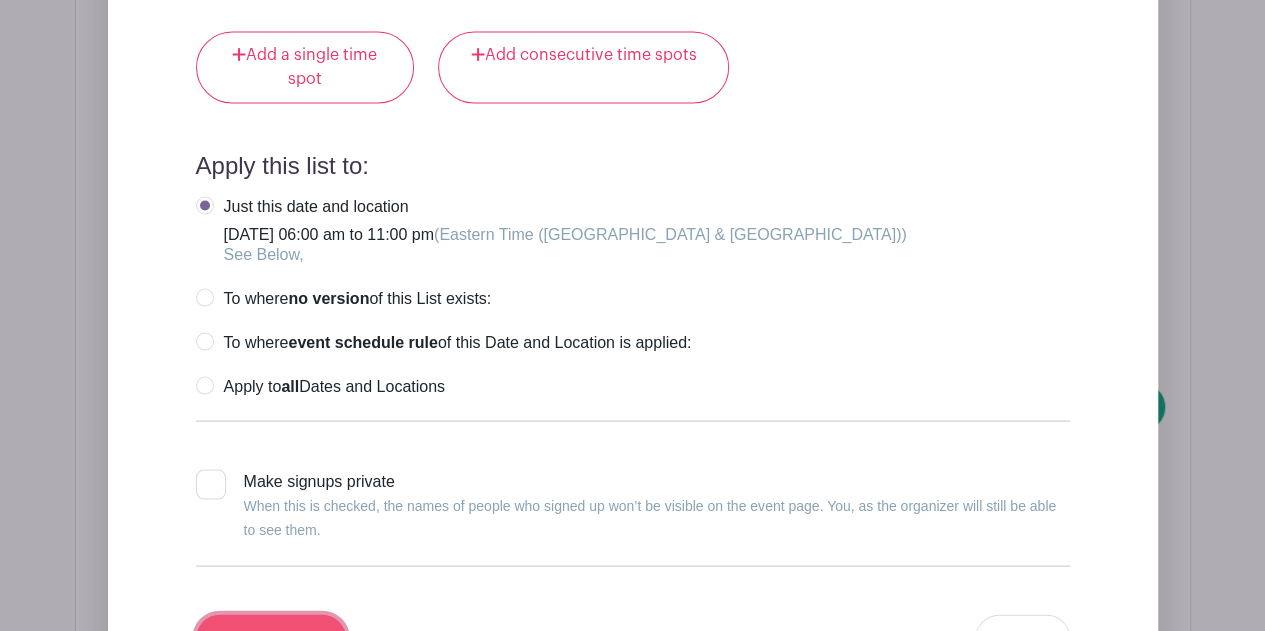 click on "Update List" at bounding box center (271, 638) 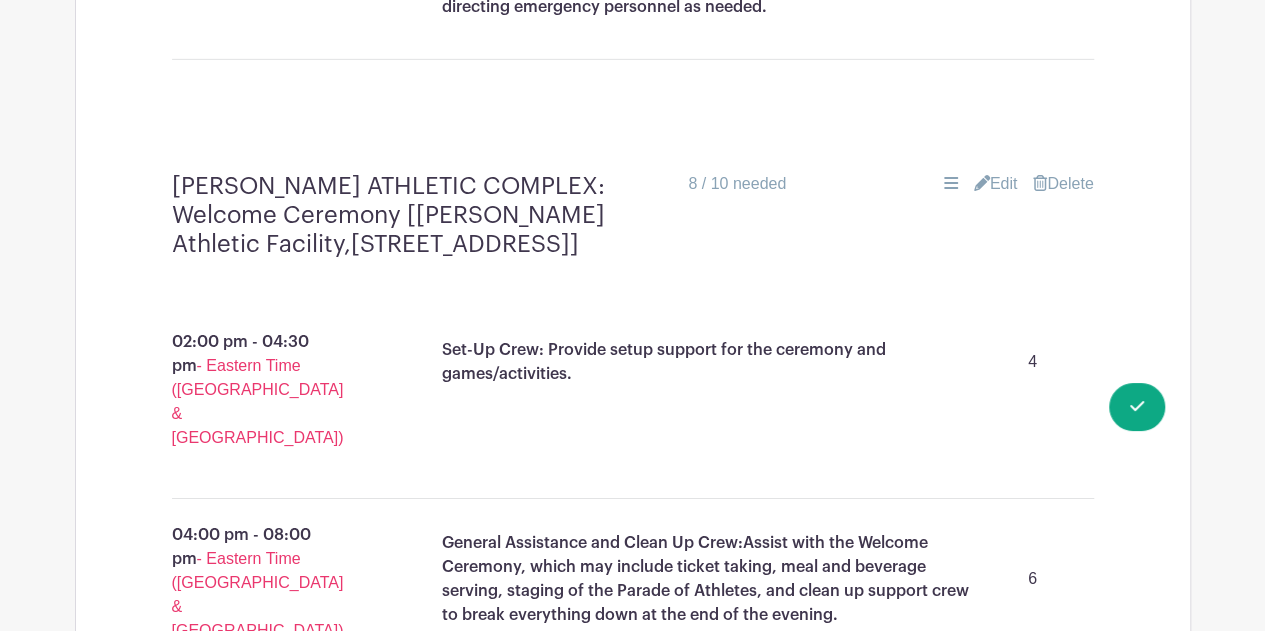scroll, scrollTop: 3273, scrollLeft: 0, axis: vertical 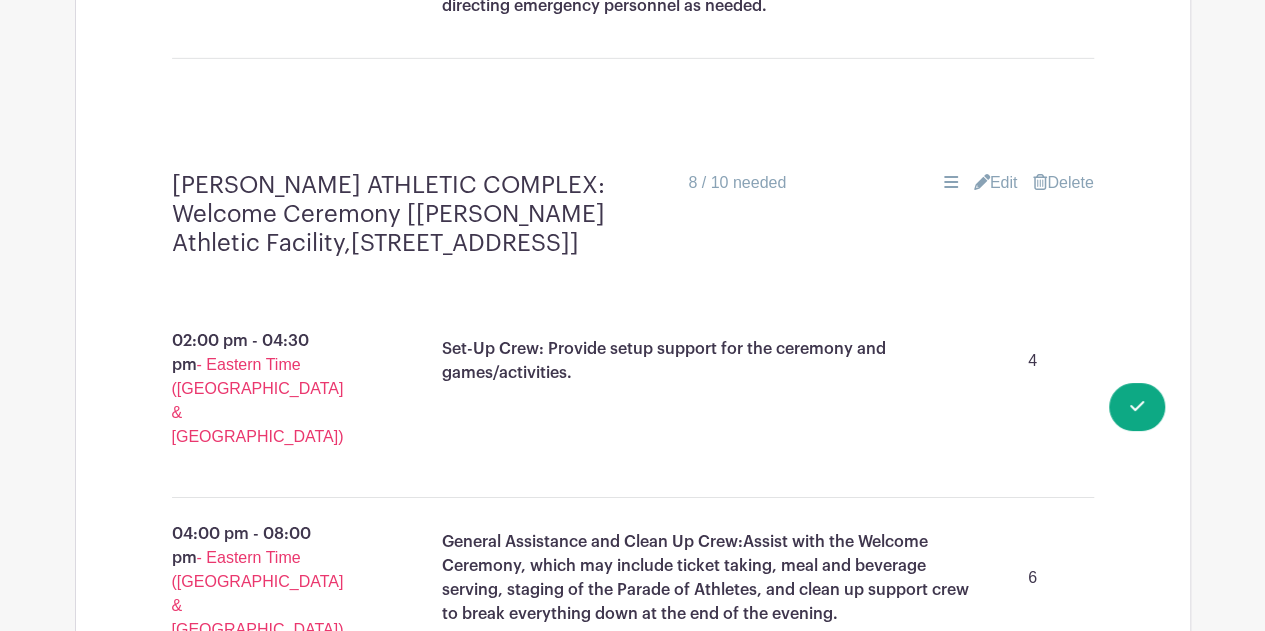 click on "Edit" at bounding box center [996, 183] 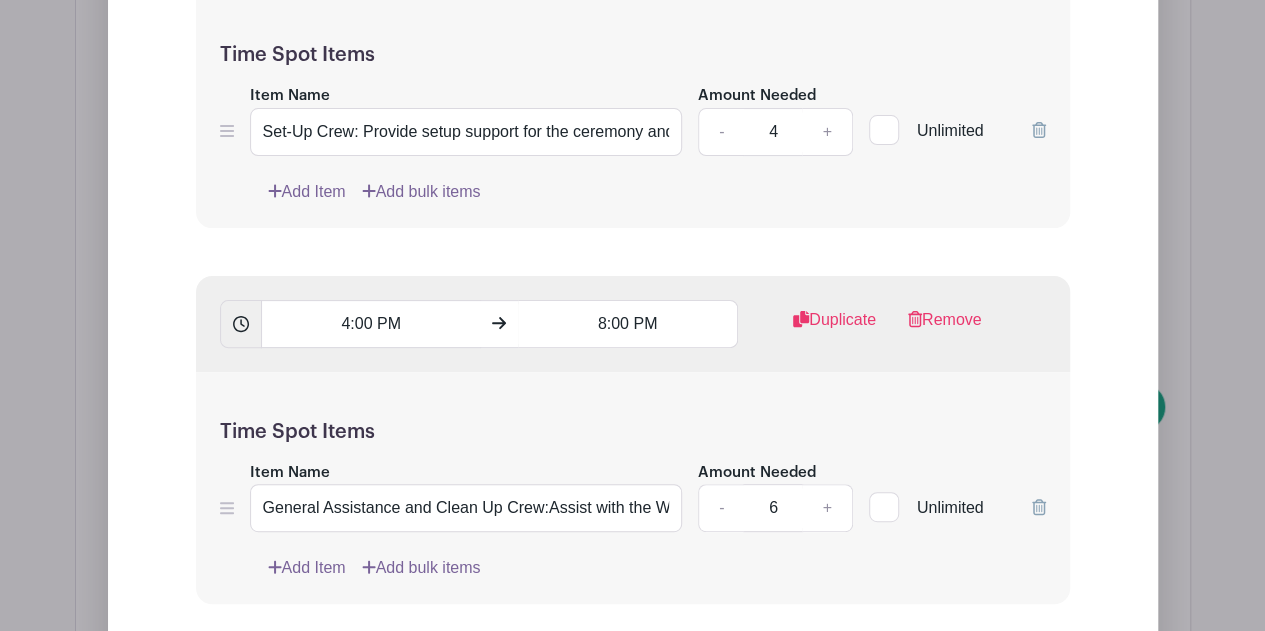 scroll, scrollTop: 3936, scrollLeft: 0, axis: vertical 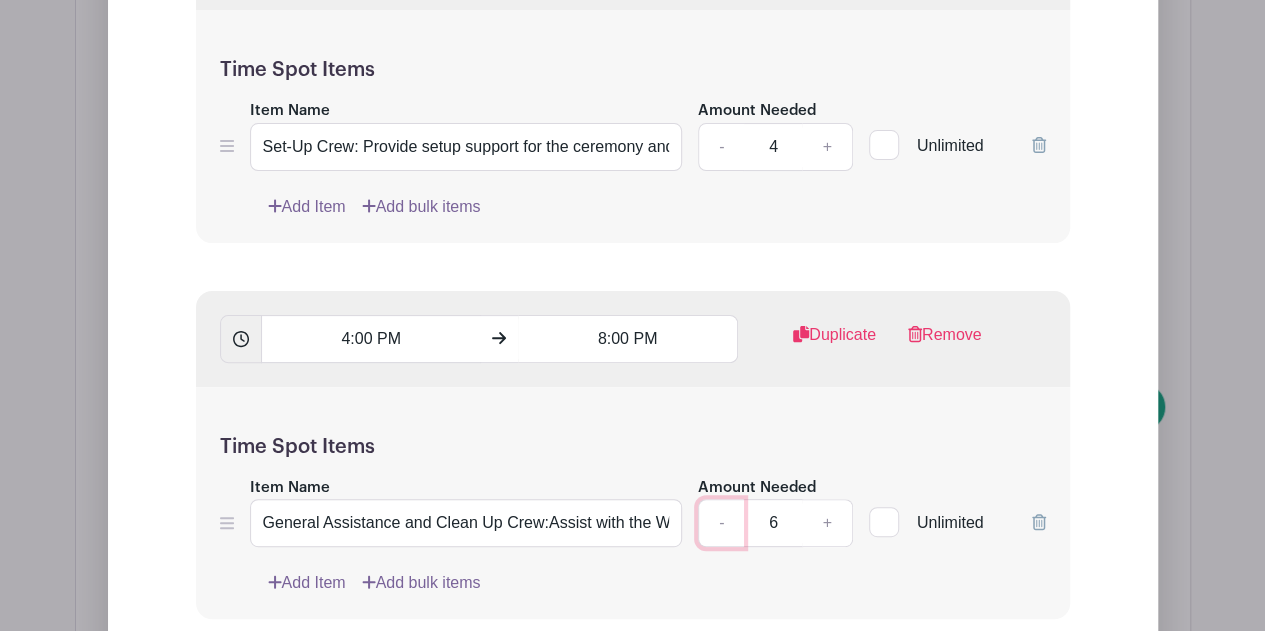 click on "-" at bounding box center (721, 523) 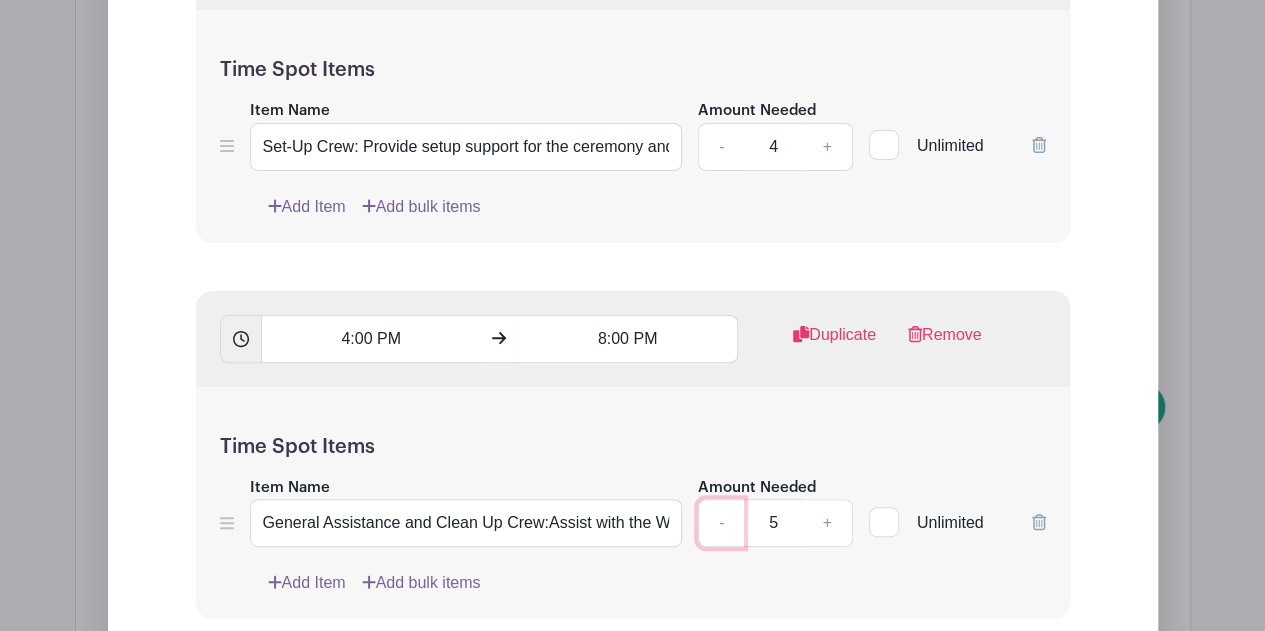 click on "-" at bounding box center (721, 523) 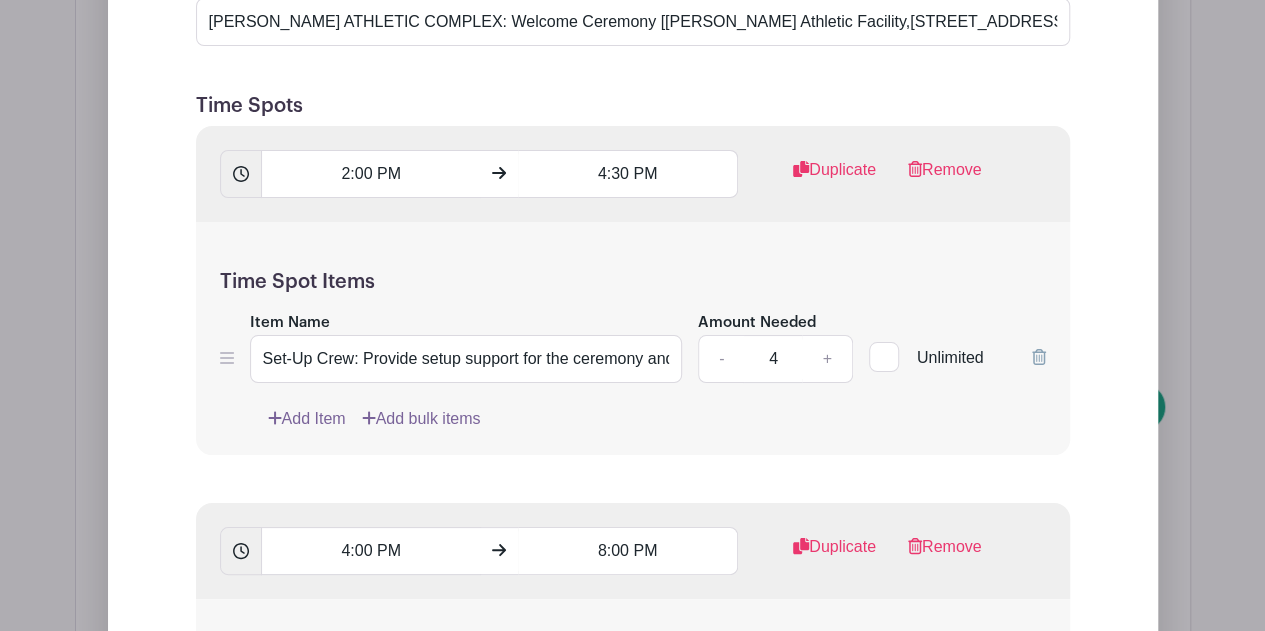 scroll, scrollTop: 3723, scrollLeft: 0, axis: vertical 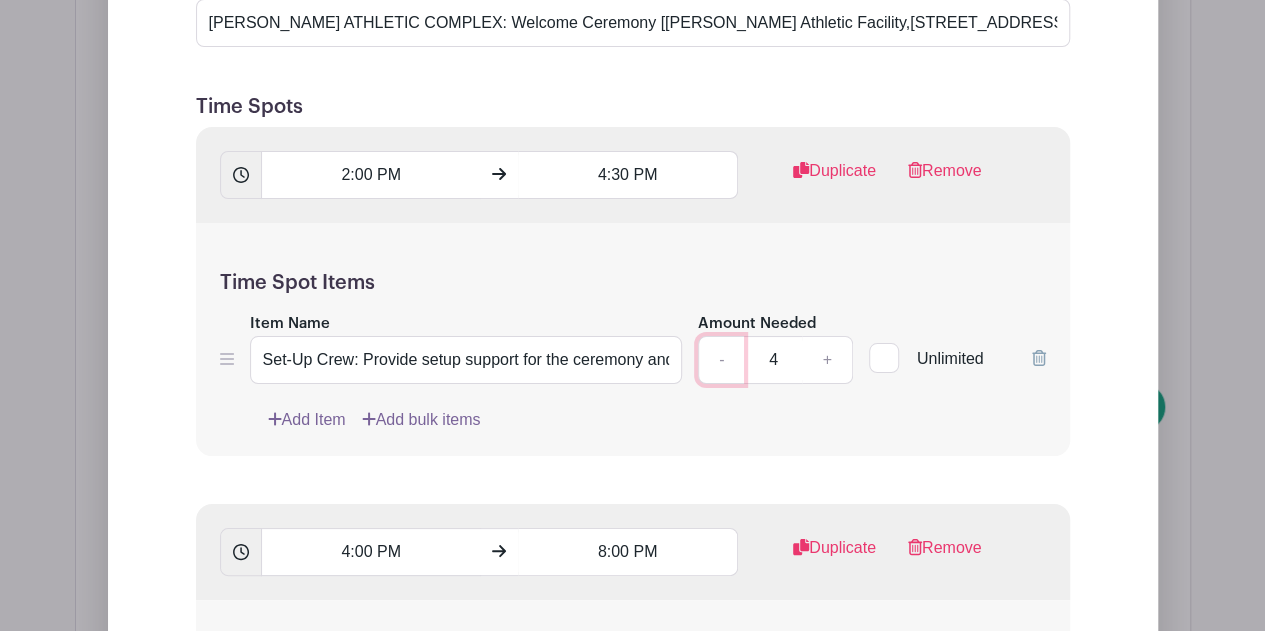 click on "-" at bounding box center [721, 360] 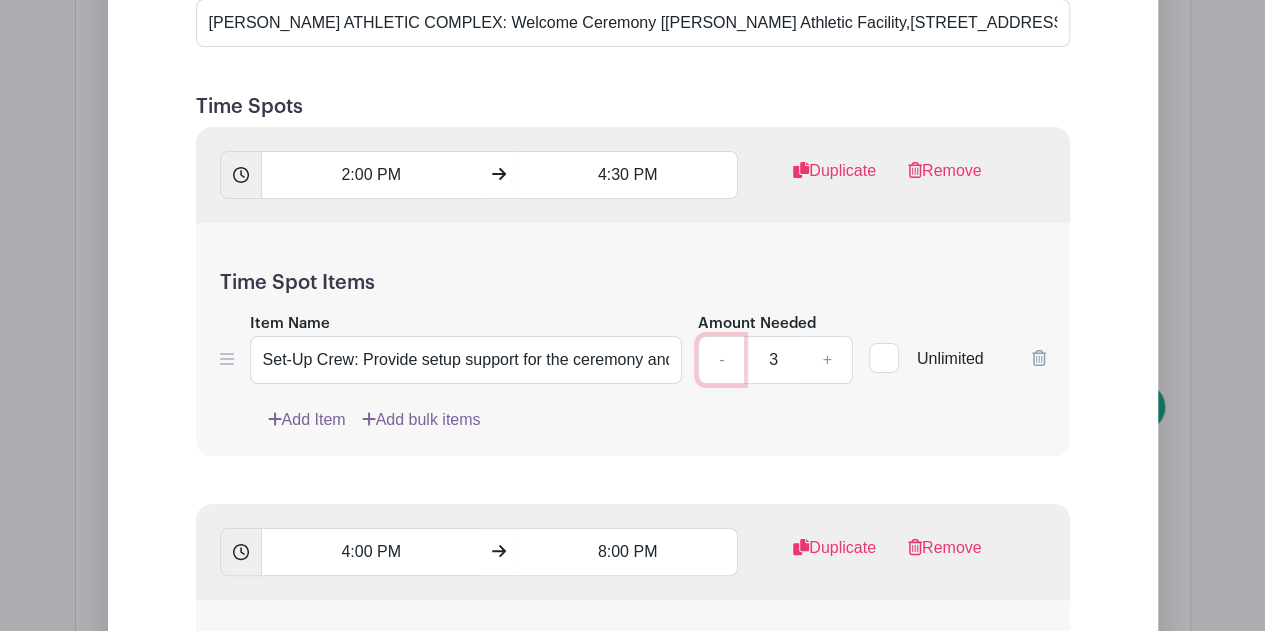 click on "-" at bounding box center (721, 360) 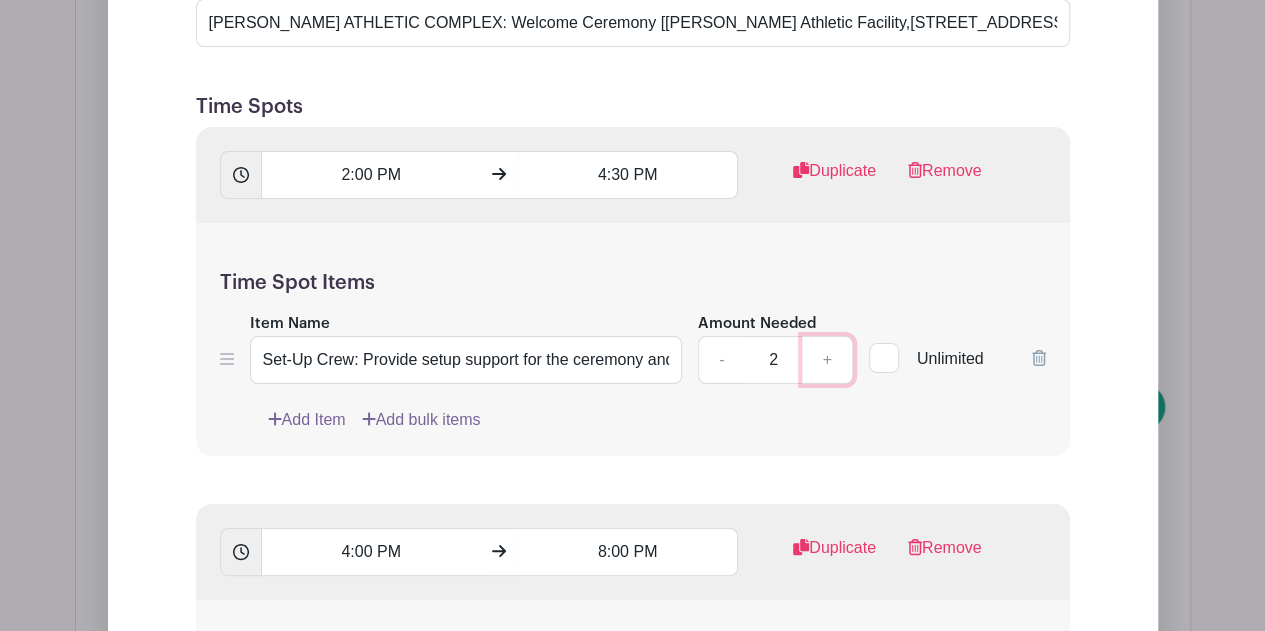 click on "+" at bounding box center (827, 360) 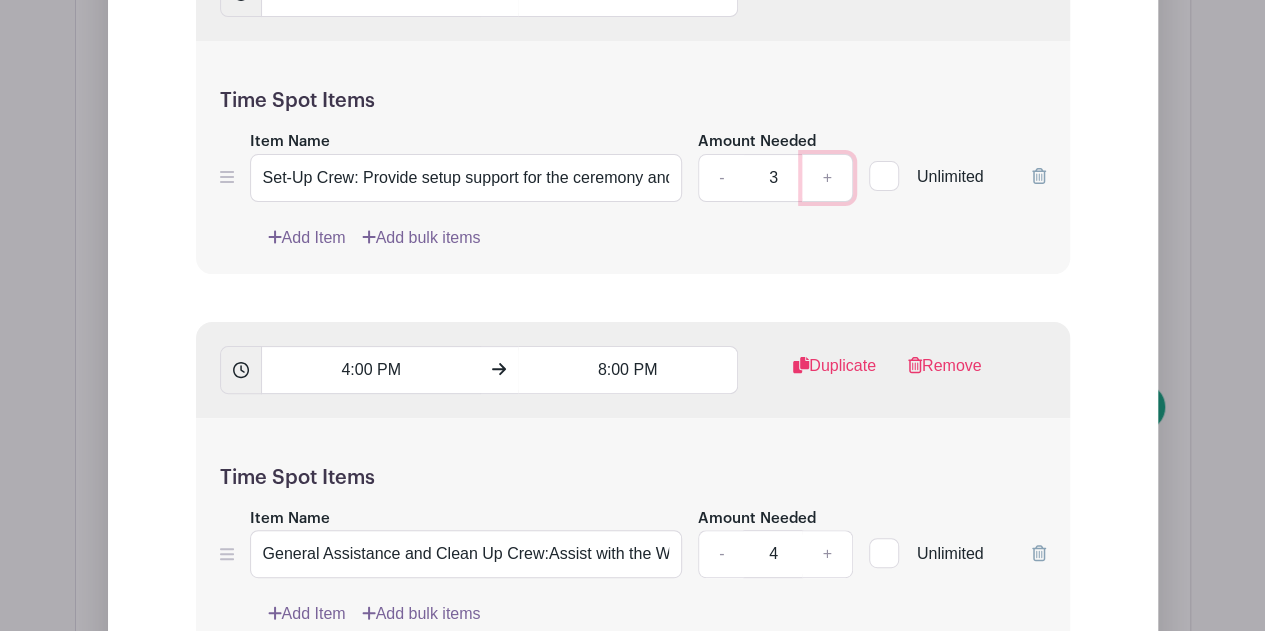 scroll, scrollTop: 4016, scrollLeft: 0, axis: vertical 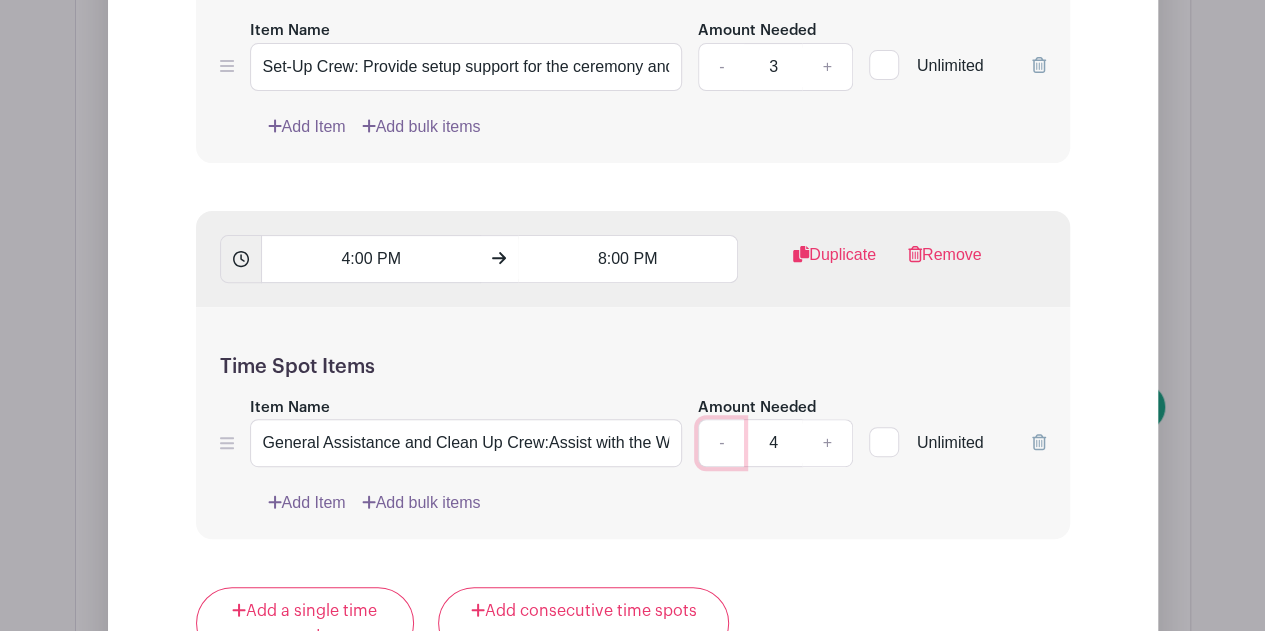 click on "-" at bounding box center [721, 443] 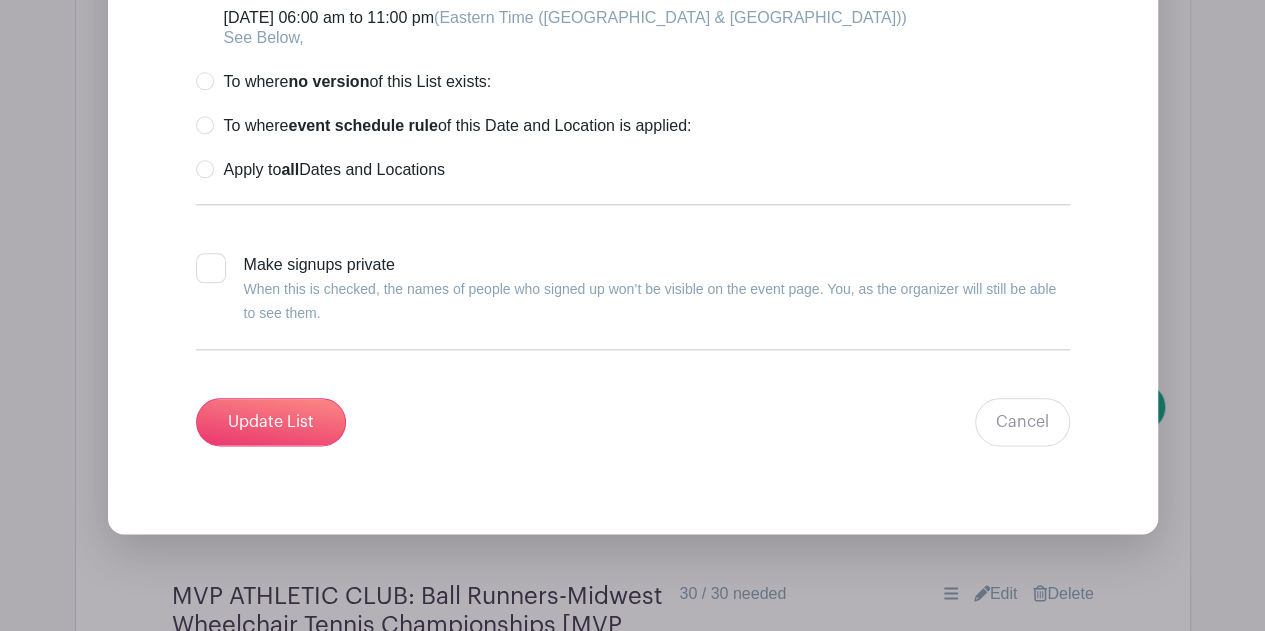 scroll, scrollTop: 4813, scrollLeft: 0, axis: vertical 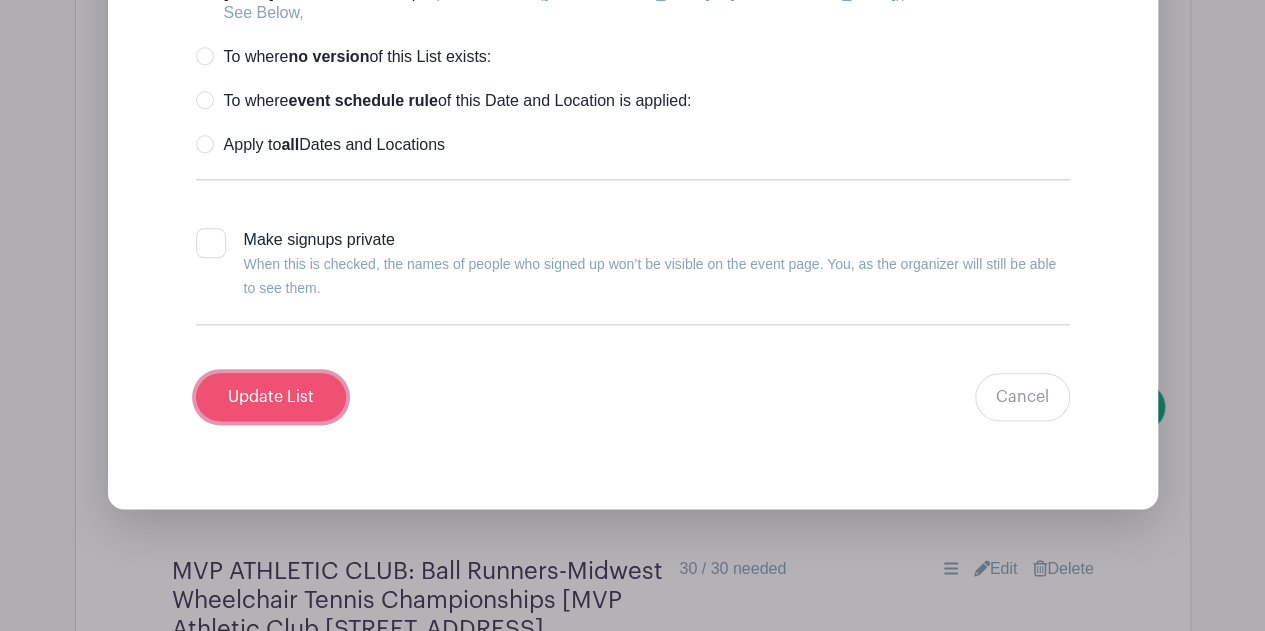click on "Update List" at bounding box center [271, 397] 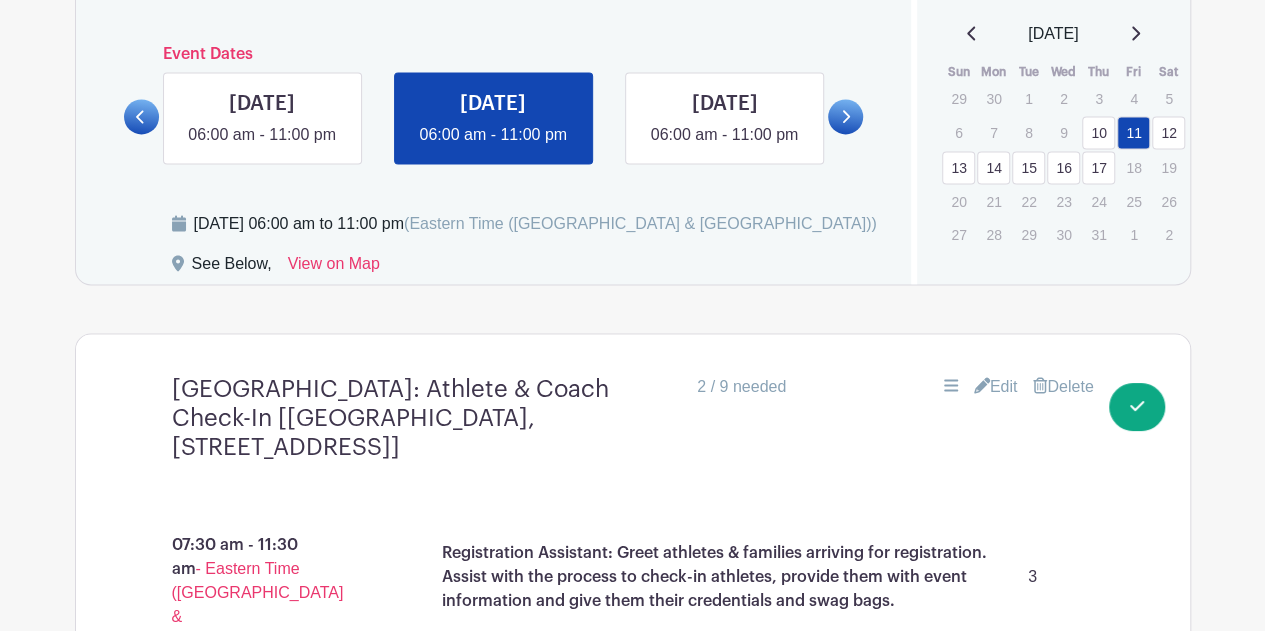 scroll, scrollTop: 1566, scrollLeft: 0, axis: vertical 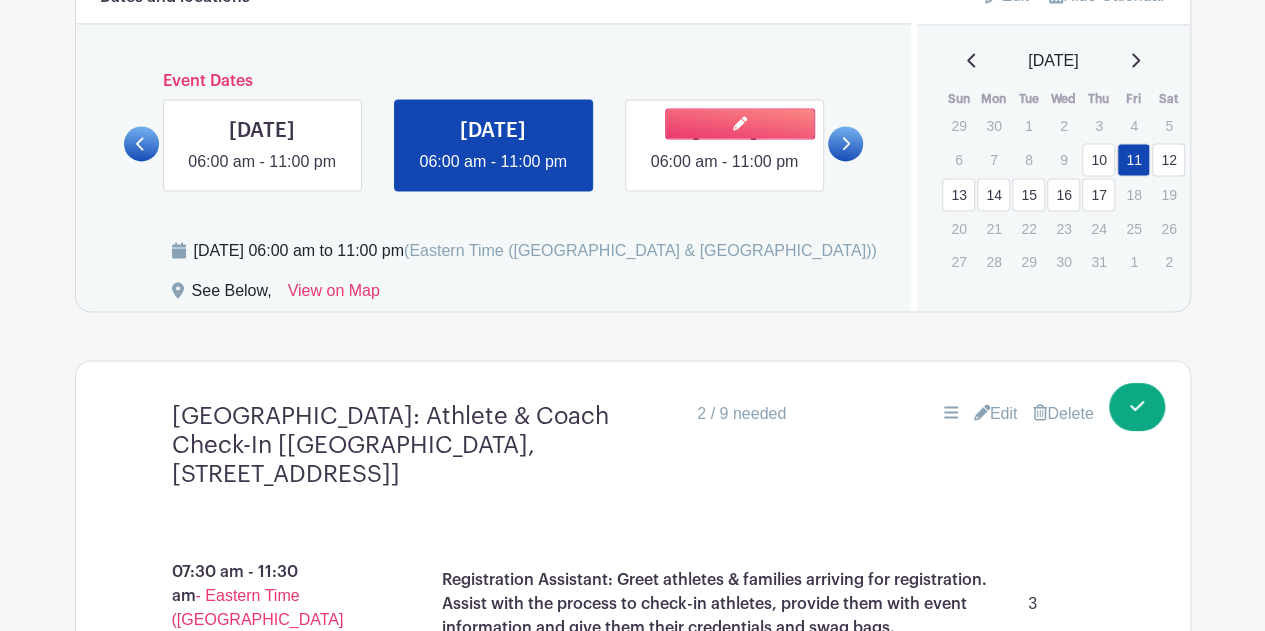click at bounding box center (724, 174) 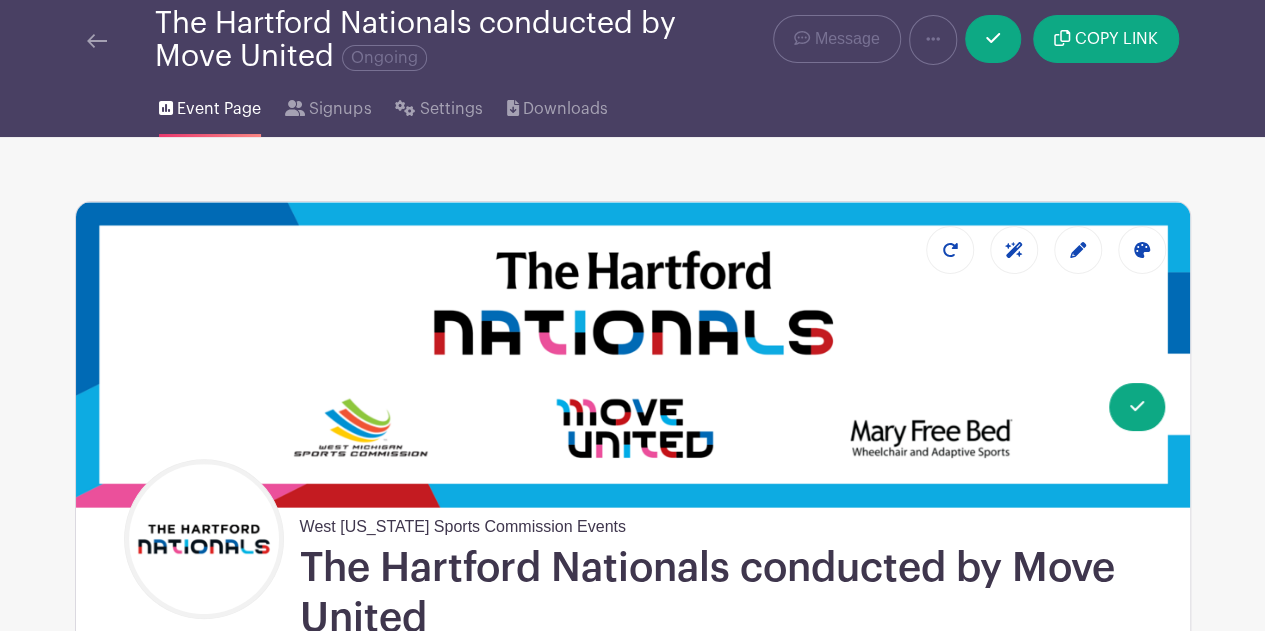 scroll, scrollTop: 0, scrollLeft: 0, axis: both 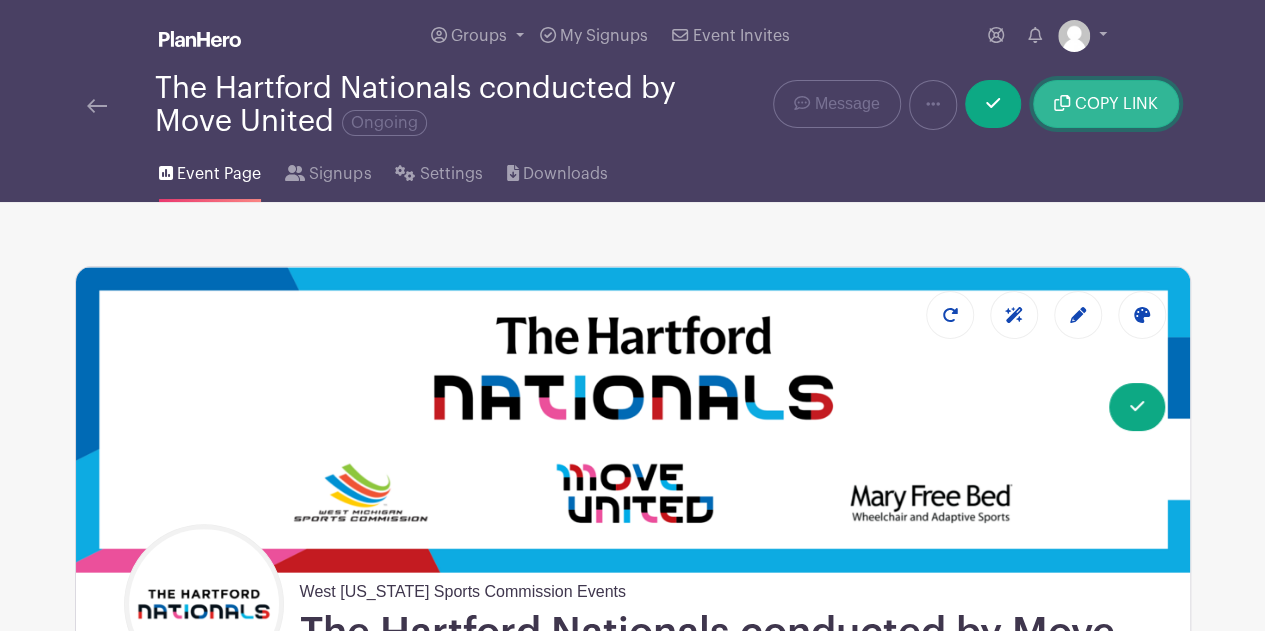 click on "COPY LINK" at bounding box center (1116, 104) 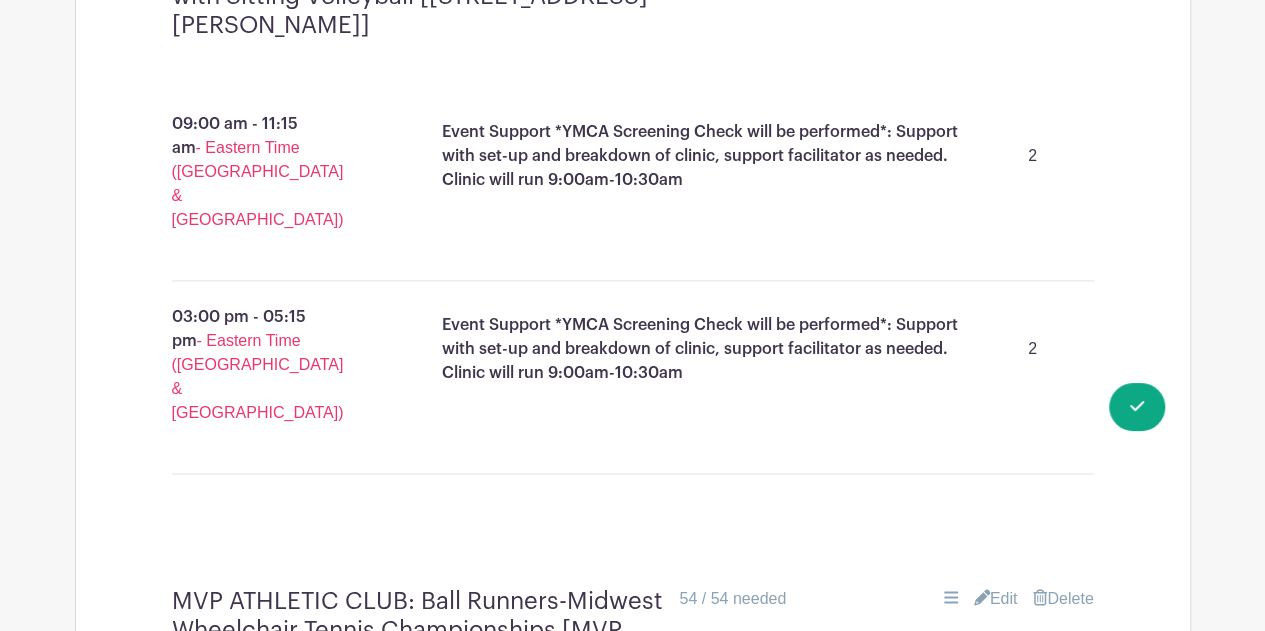 scroll, scrollTop: 5120, scrollLeft: 0, axis: vertical 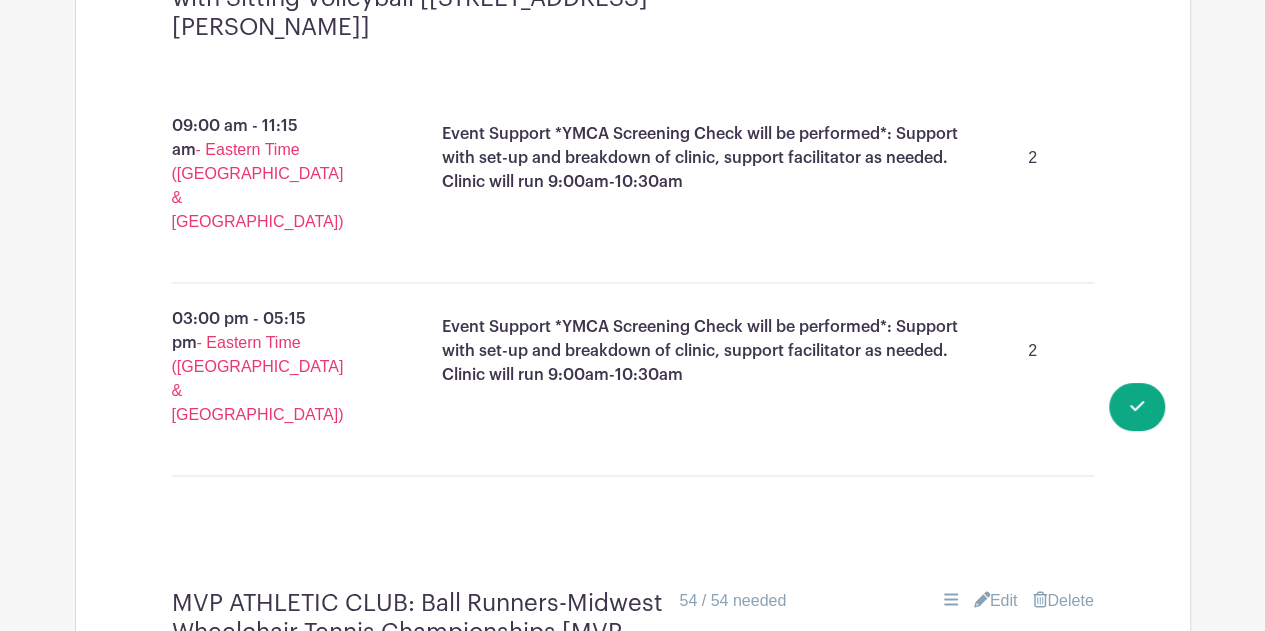 click on "Edit" at bounding box center [996, 600] 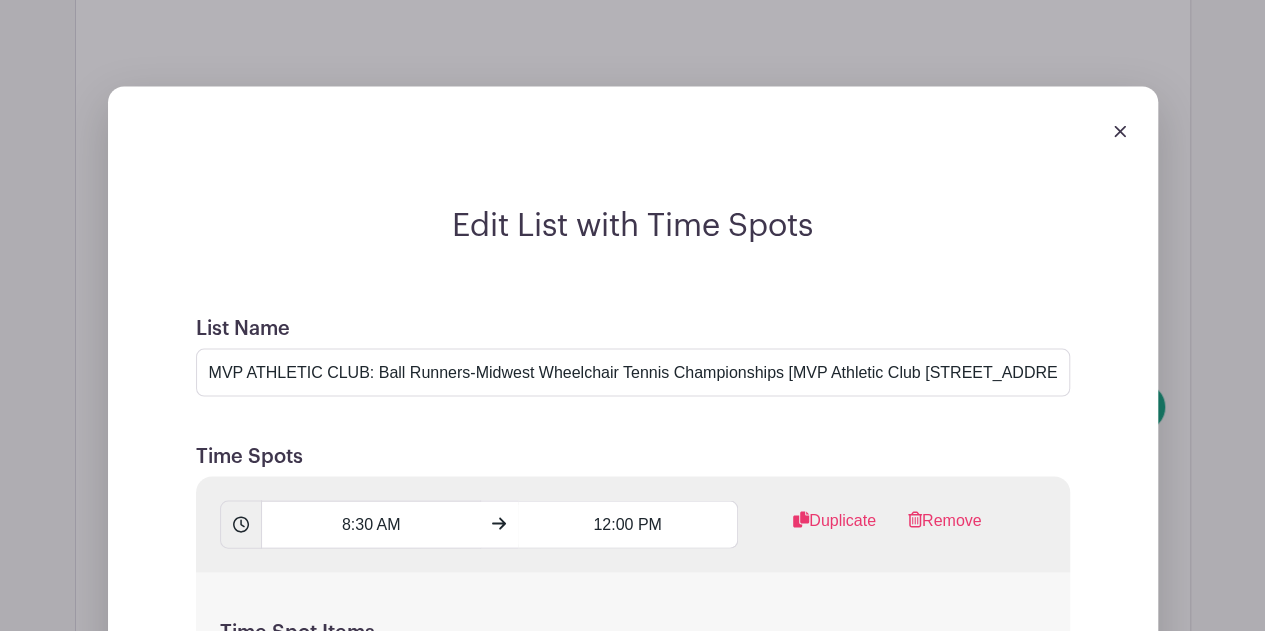 scroll, scrollTop: 5639, scrollLeft: 0, axis: vertical 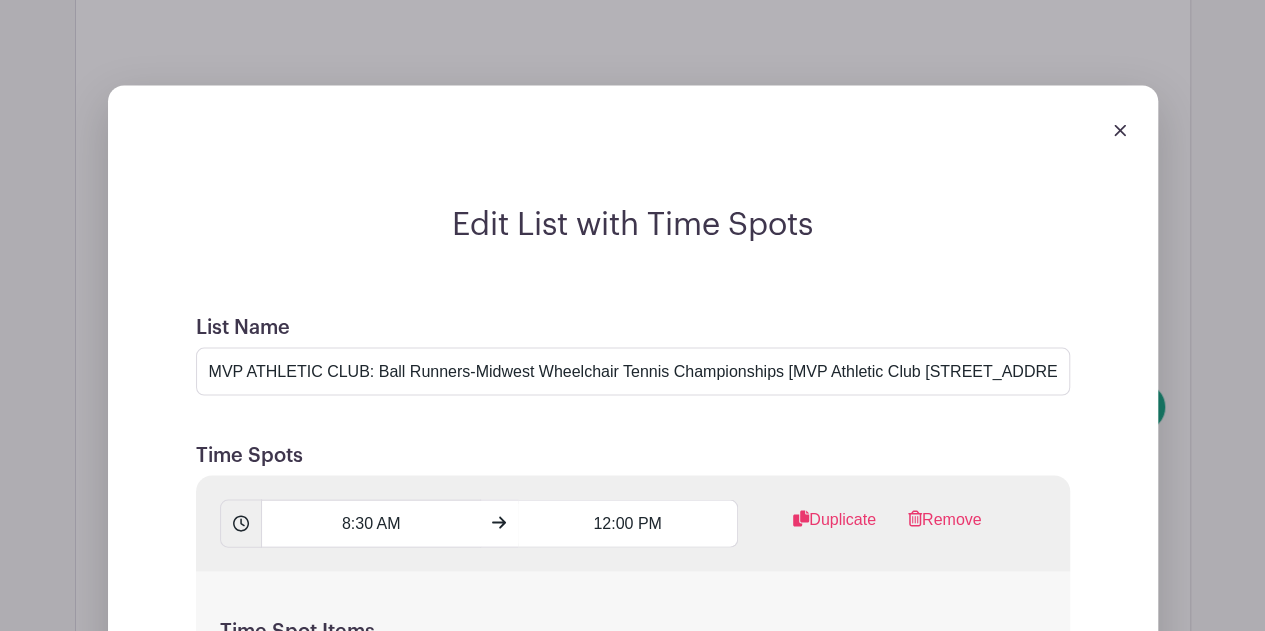 click on "-" at bounding box center [721, 708] 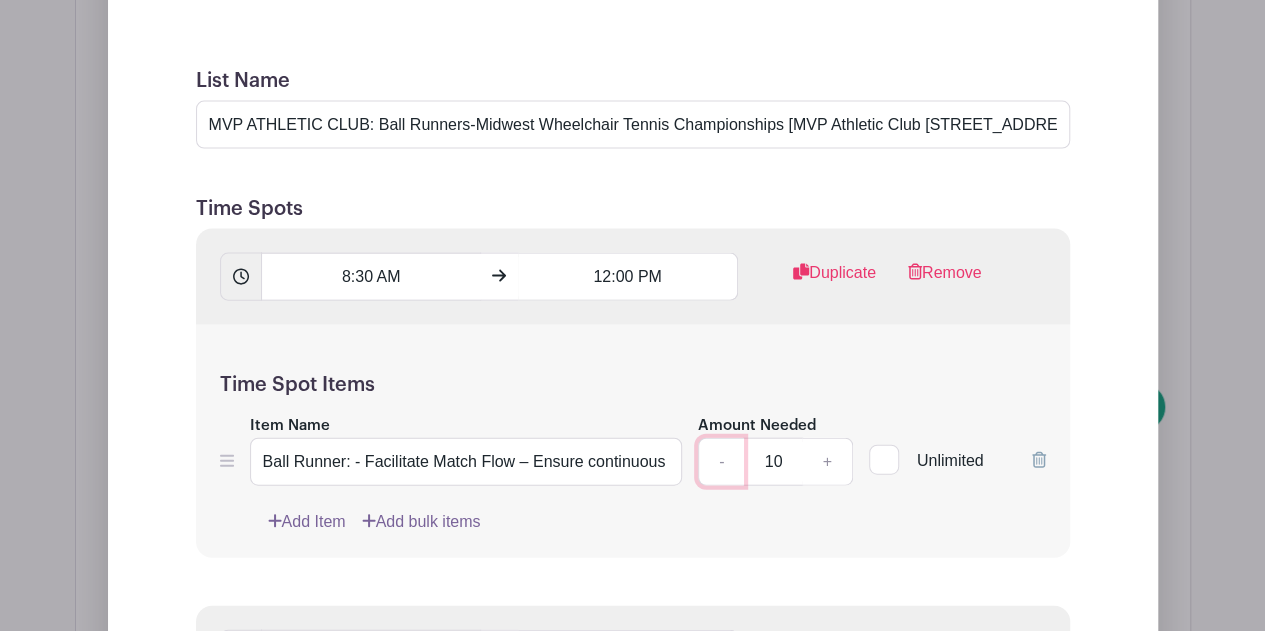 scroll, scrollTop: 5905, scrollLeft: 0, axis: vertical 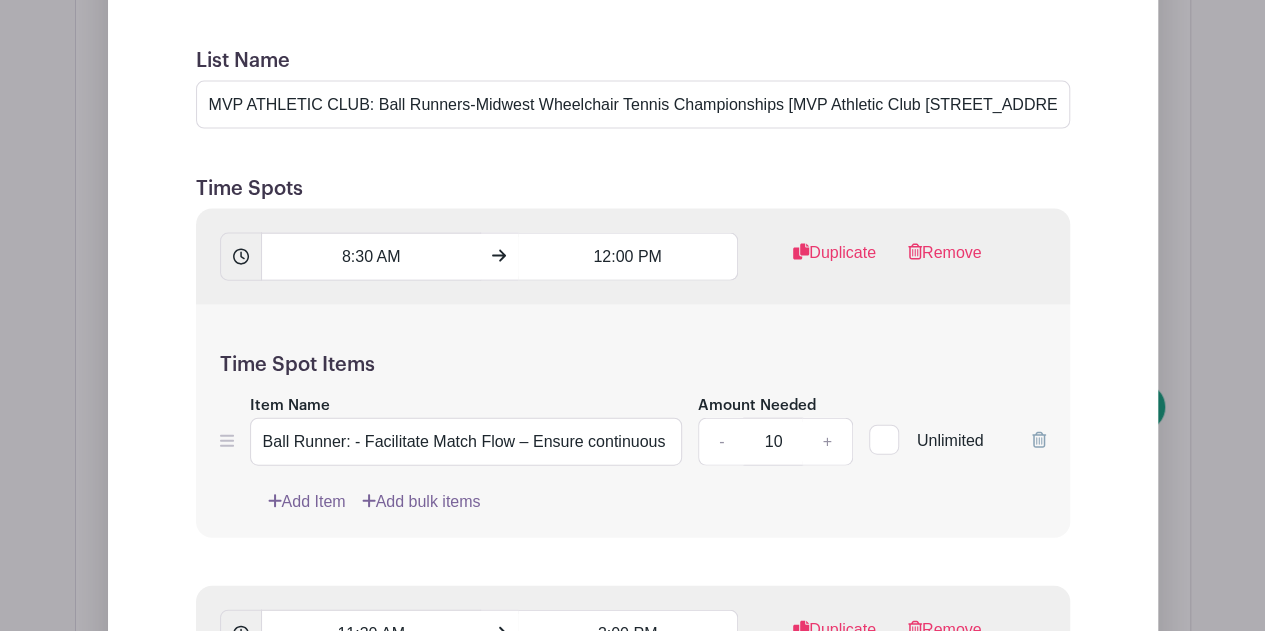 click on "-" at bounding box center (721, 818) 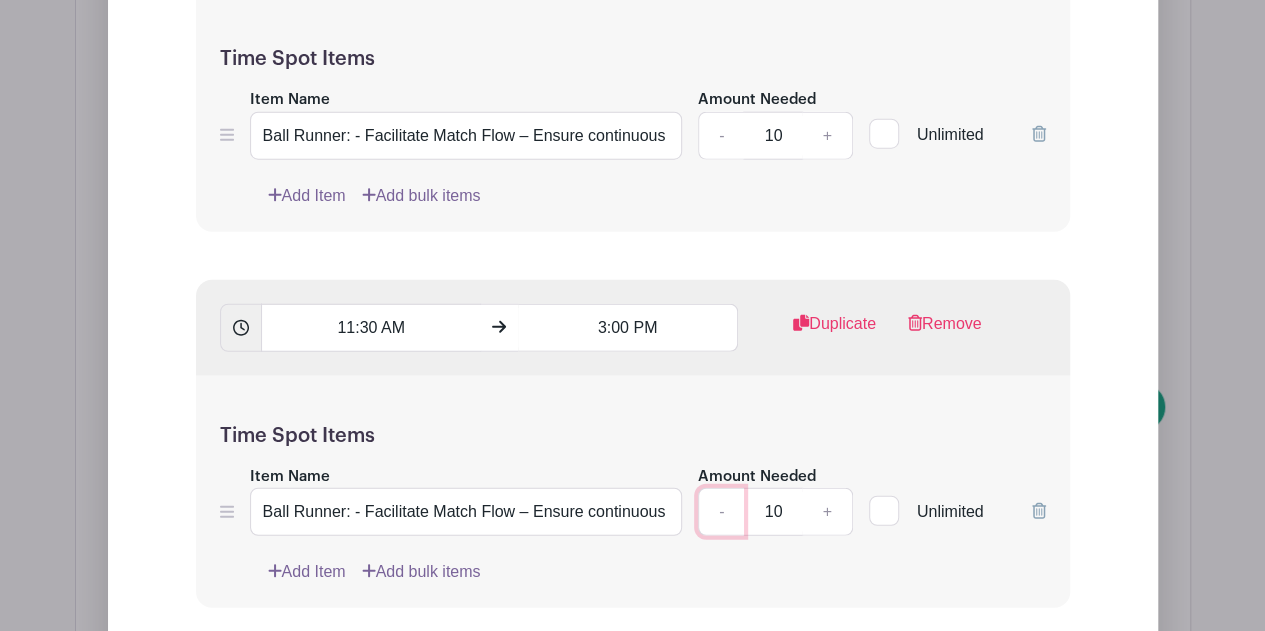 scroll, scrollTop: 6212, scrollLeft: 0, axis: vertical 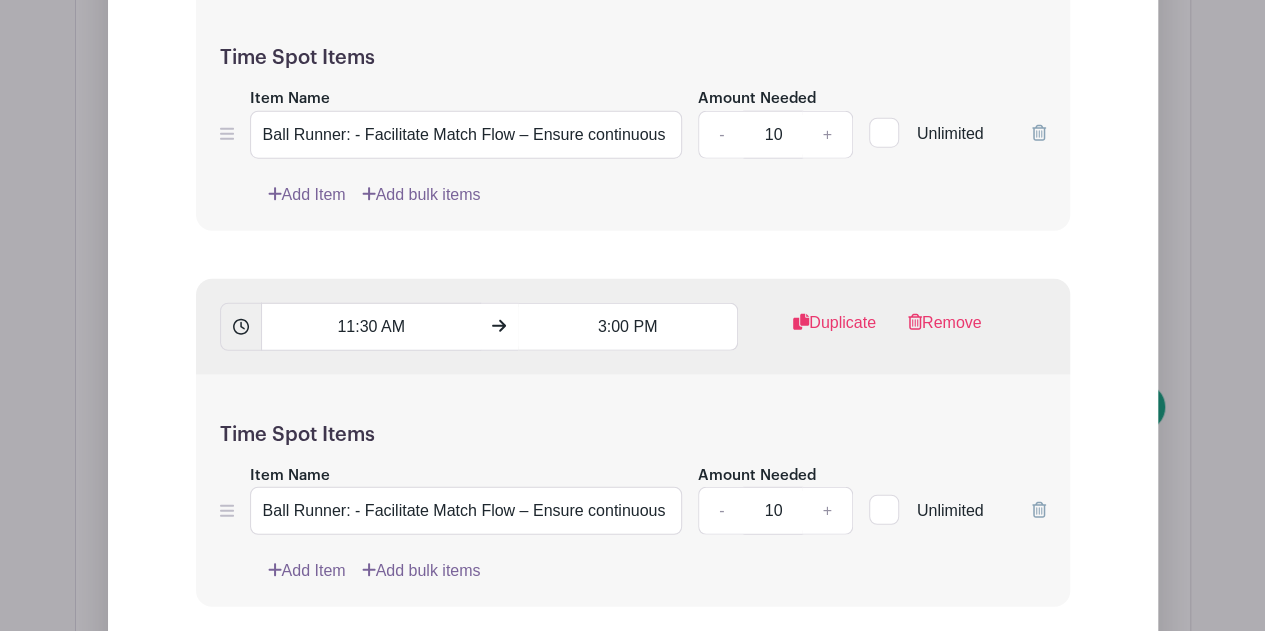 click on "-" at bounding box center (721, 888) 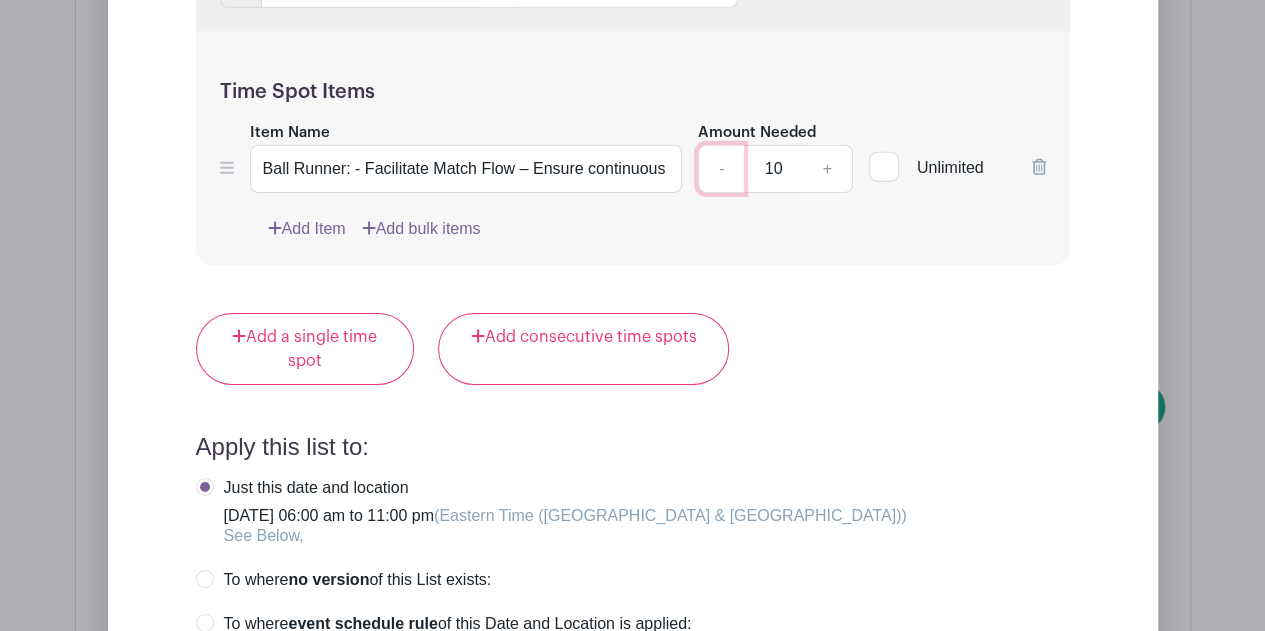 scroll, scrollTop: 6954, scrollLeft: 0, axis: vertical 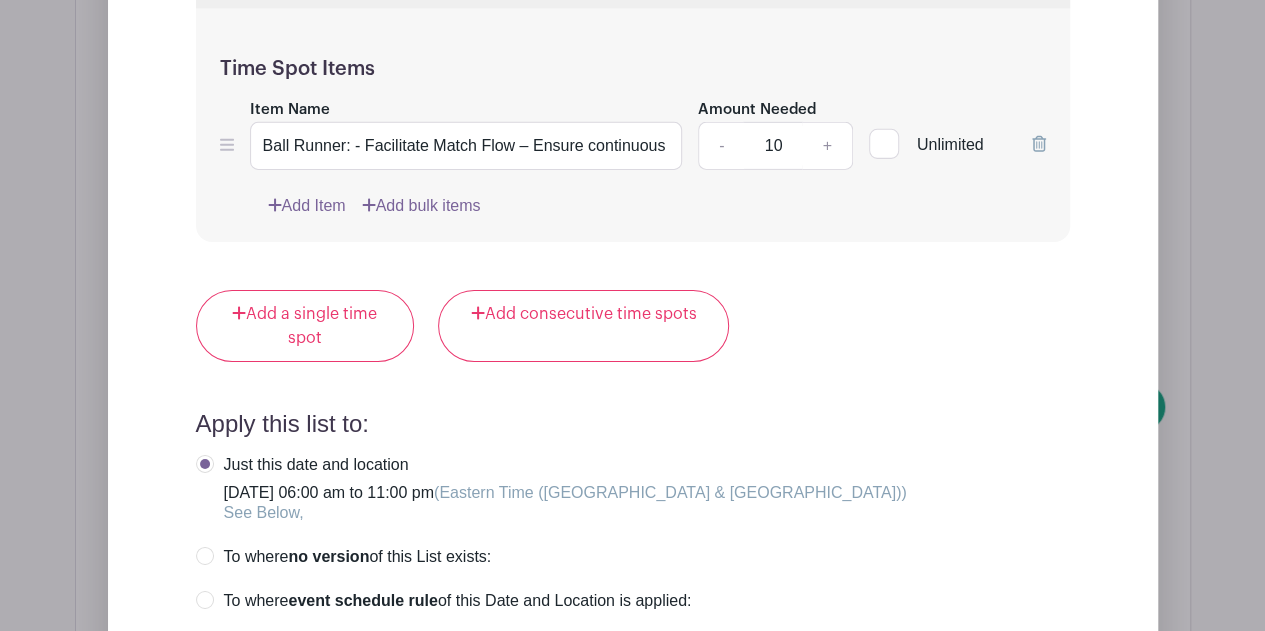 click on "Update List" at bounding box center (271, 897) 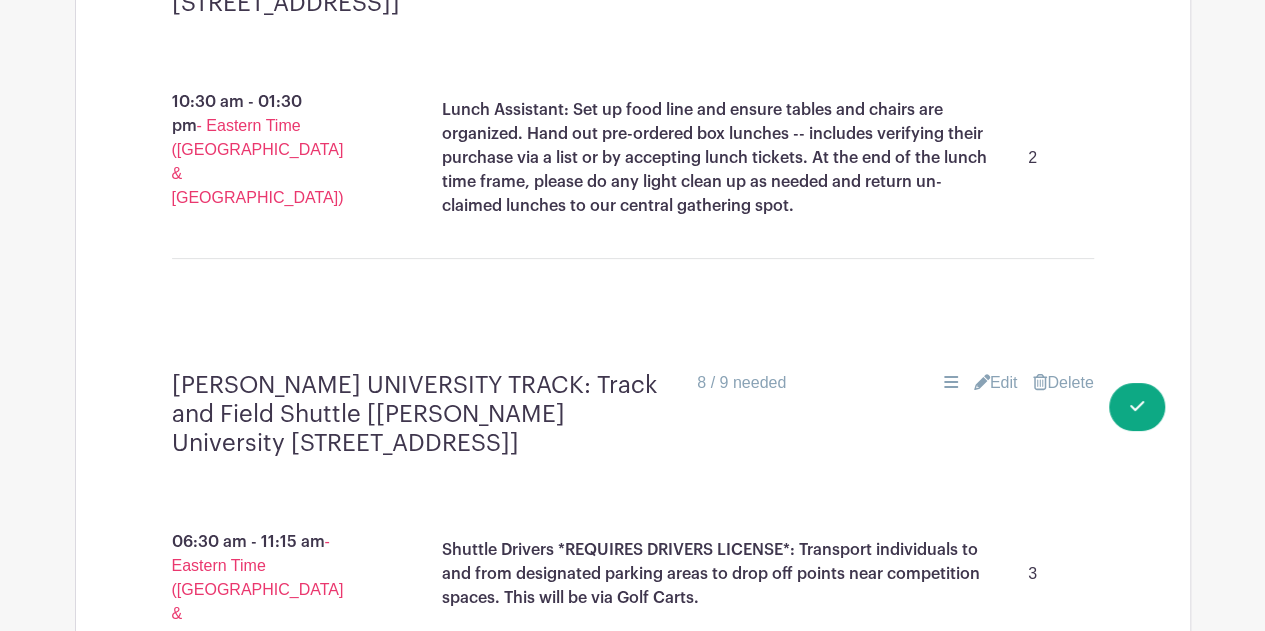 scroll, scrollTop: 3880, scrollLeft: 0, axis: vertical 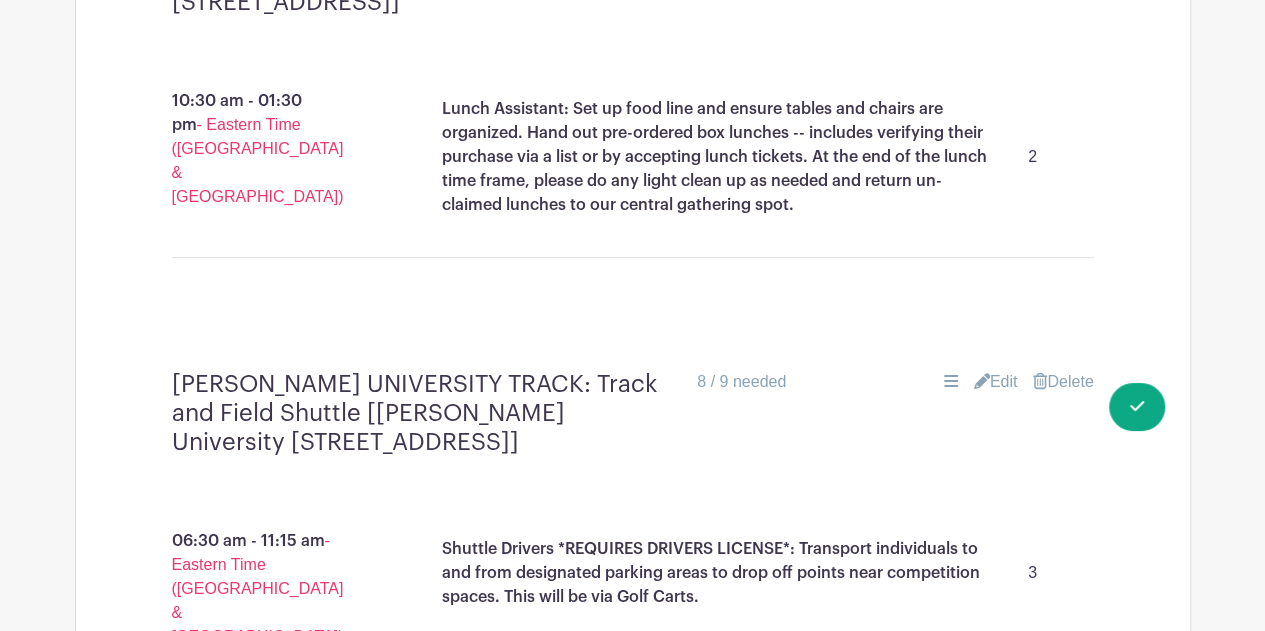 click on "Edit" at bounding box center (996, 382) 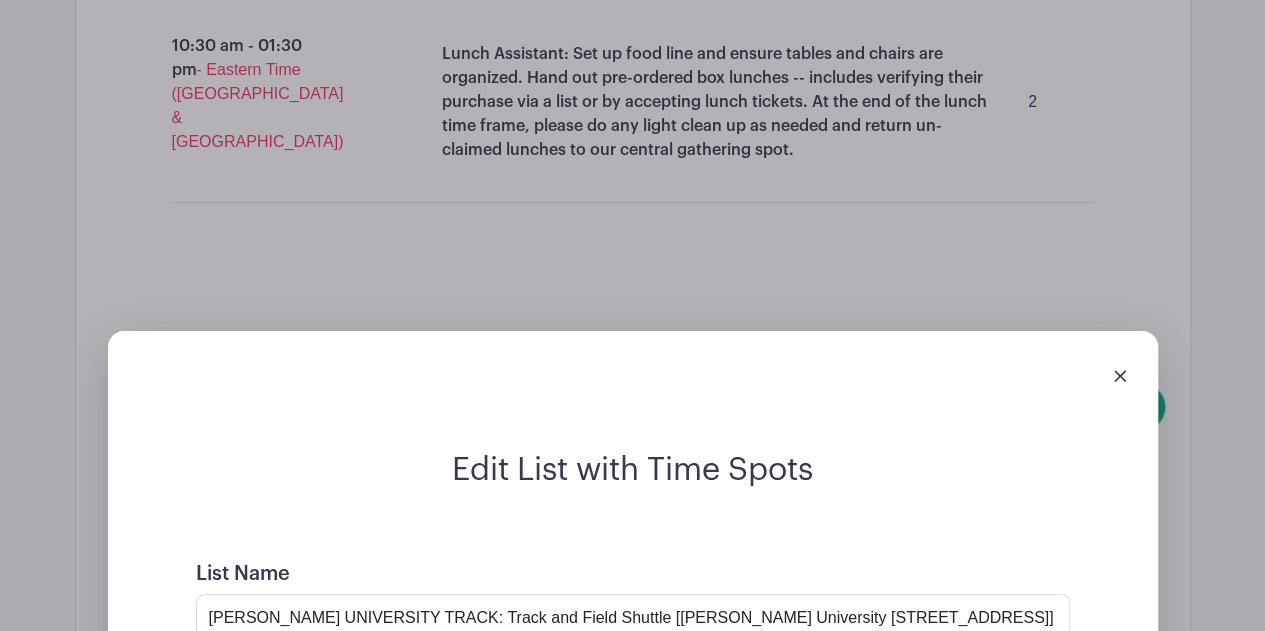 scroll, scrollTop: 3936, scrollLeft: 0, axis: vertical 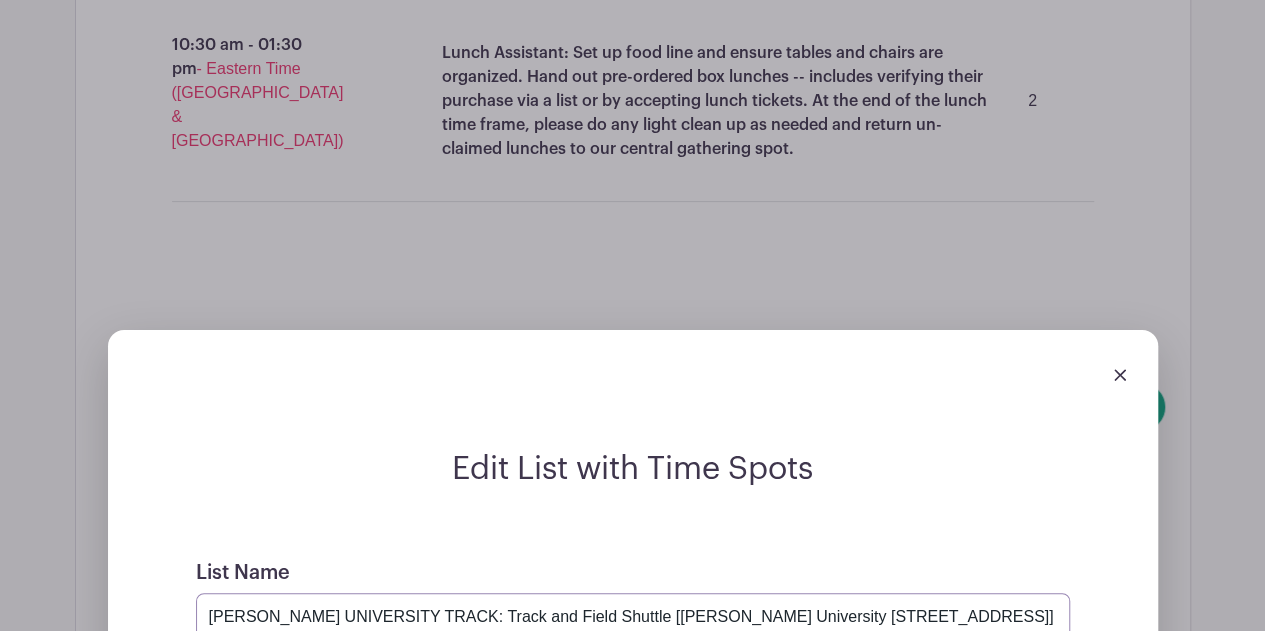 click on "[PERSON_NAME] UNIVERSITY TRACK: Track and Field Shuttle [[PERSON_NAME] University [STREET_ADDRESS]]" at bounding box center [633, 617] 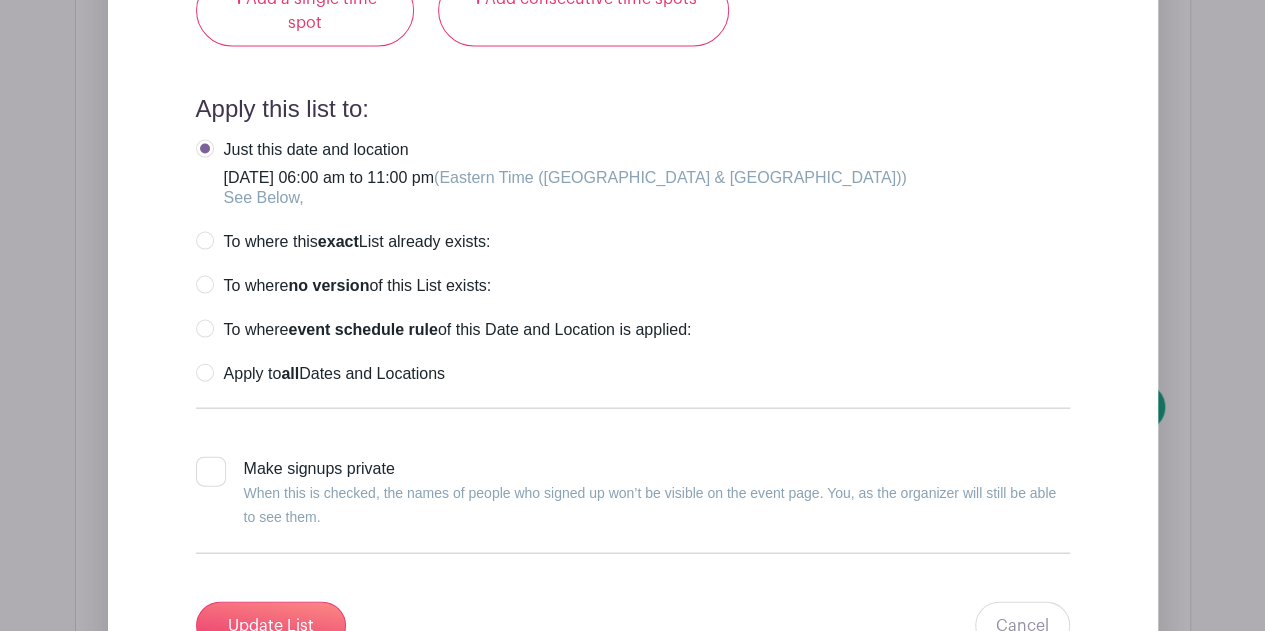 scroll, scrollTop: 5780, scrollLeft: 0, axis: vertical 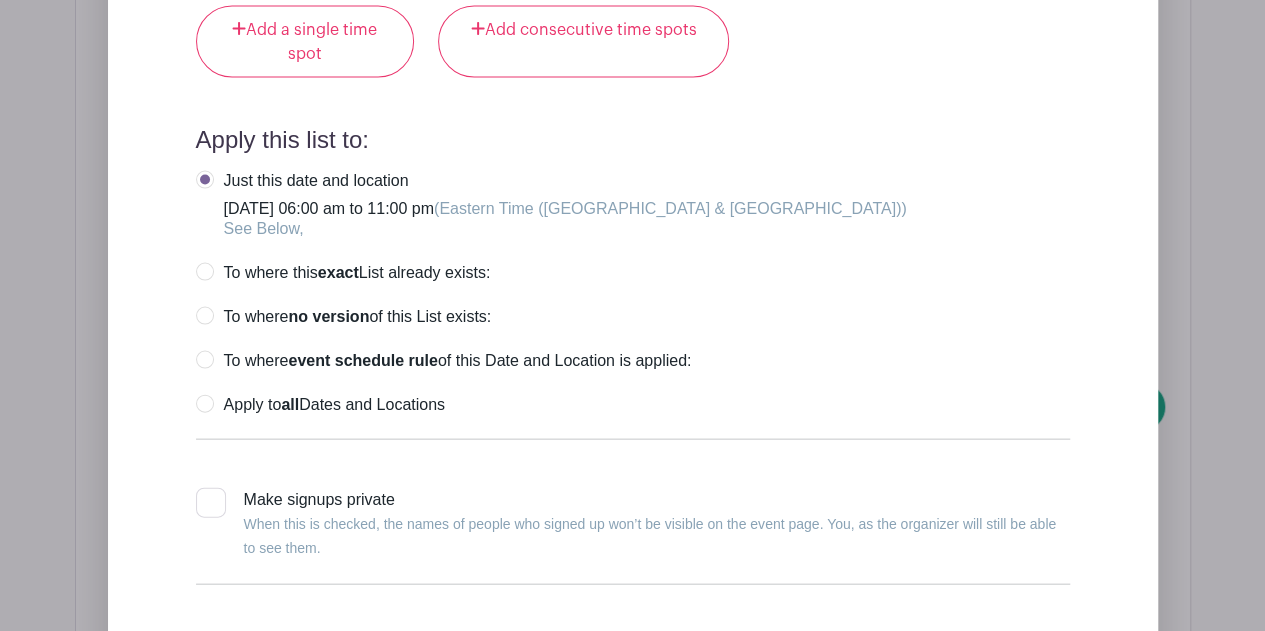 type on "[PERSON_NAME] UNIVERSITY TRACK: Track and Field Competition Shuttle [[PERSON_NAME] University [STREET_ADDRESS]]" 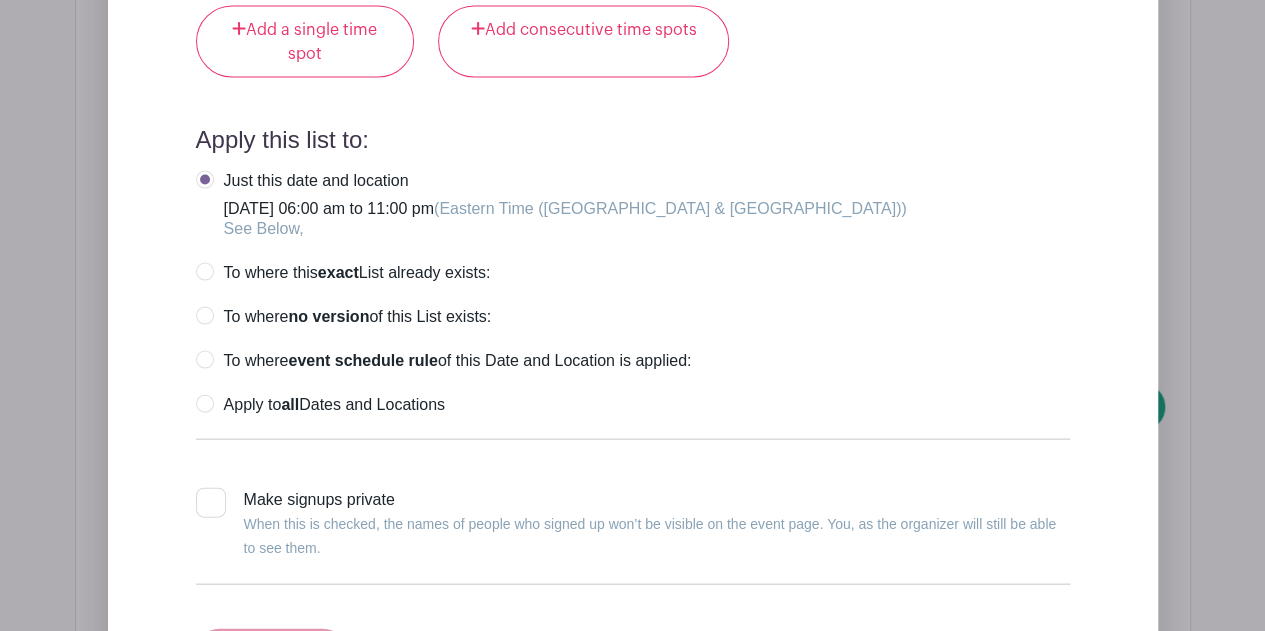click on "Update List" at bounding box center [271, 657] 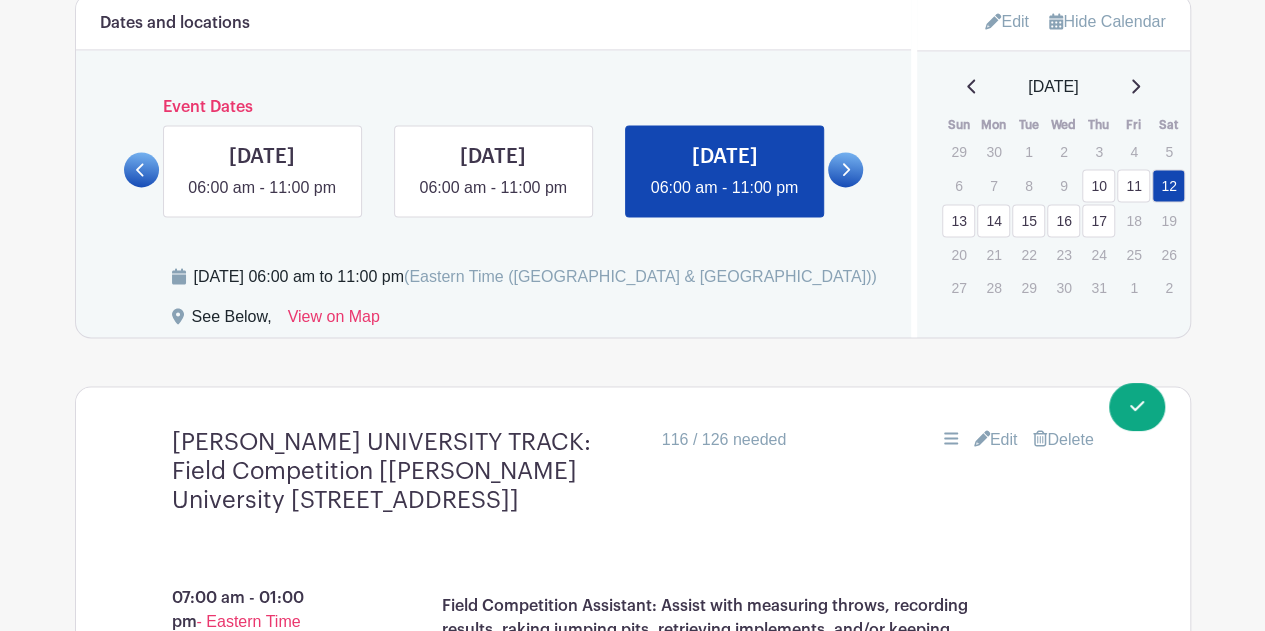 scroll, scrollTop: 1534, scrollLeft: 0, axis: vertical 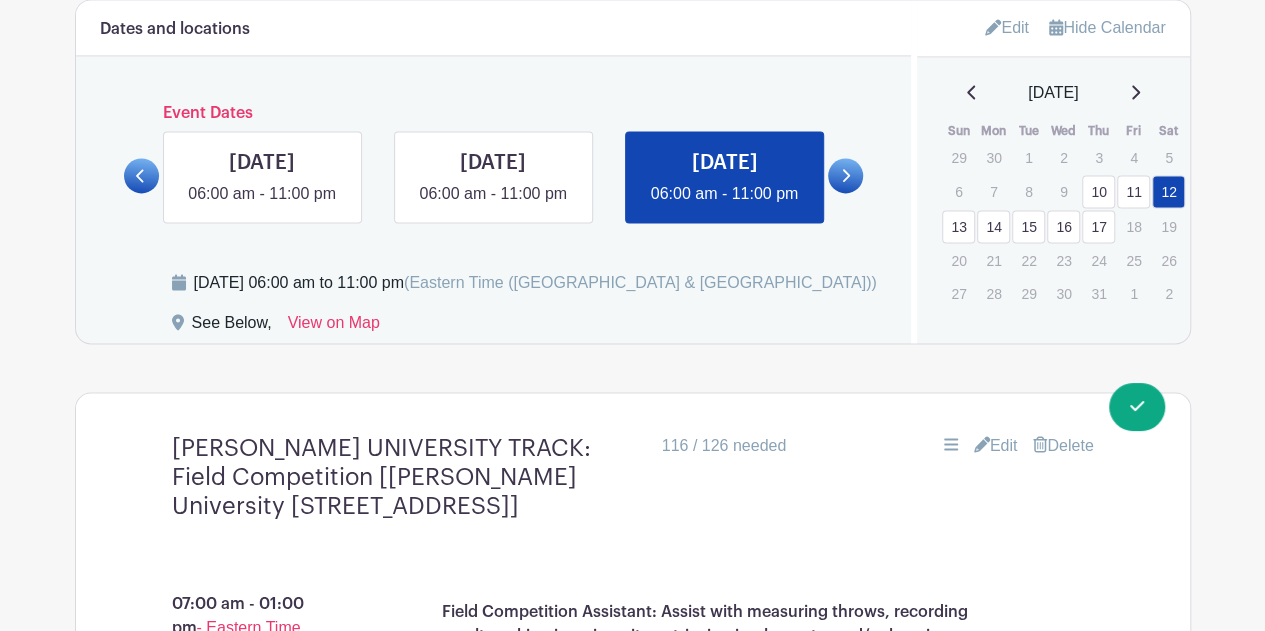 click 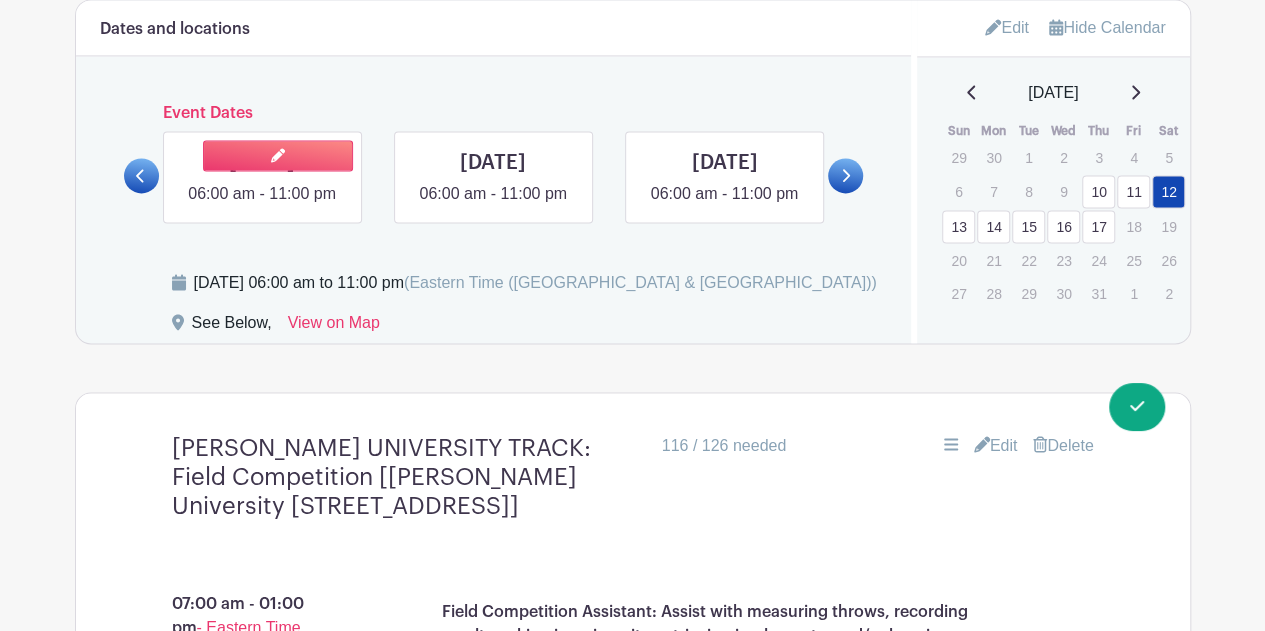 click at bounding box center [262, 206] 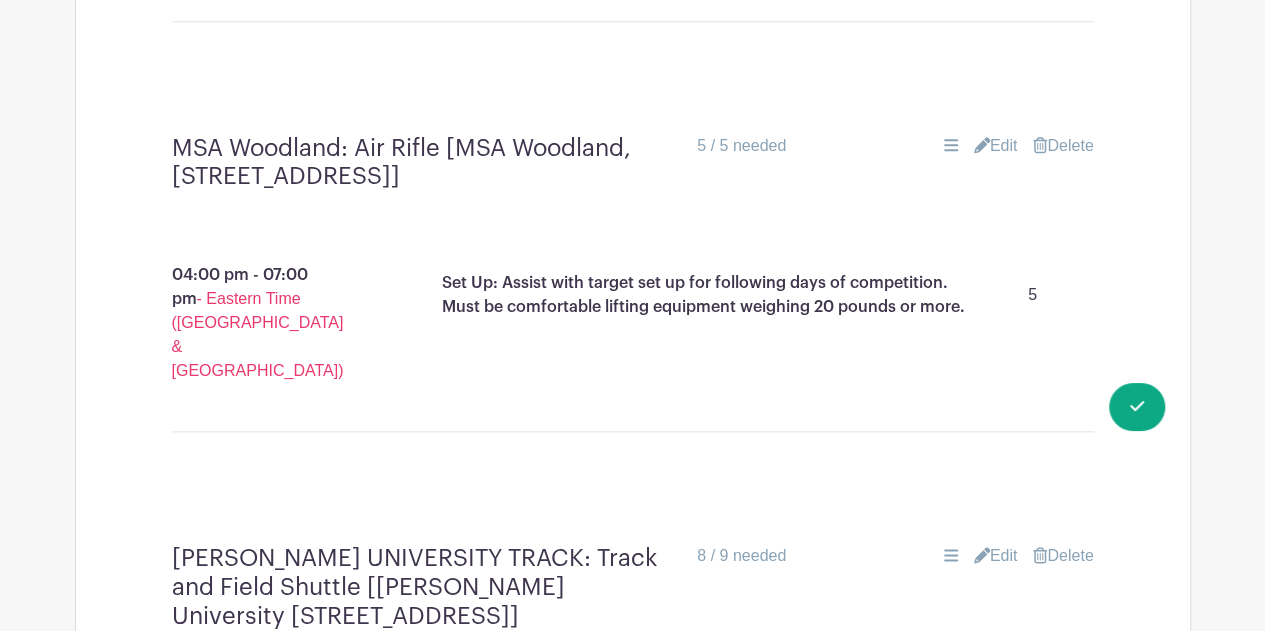 scroll, scrollTop: 4798, scrollLeft: 0, axis: vertical 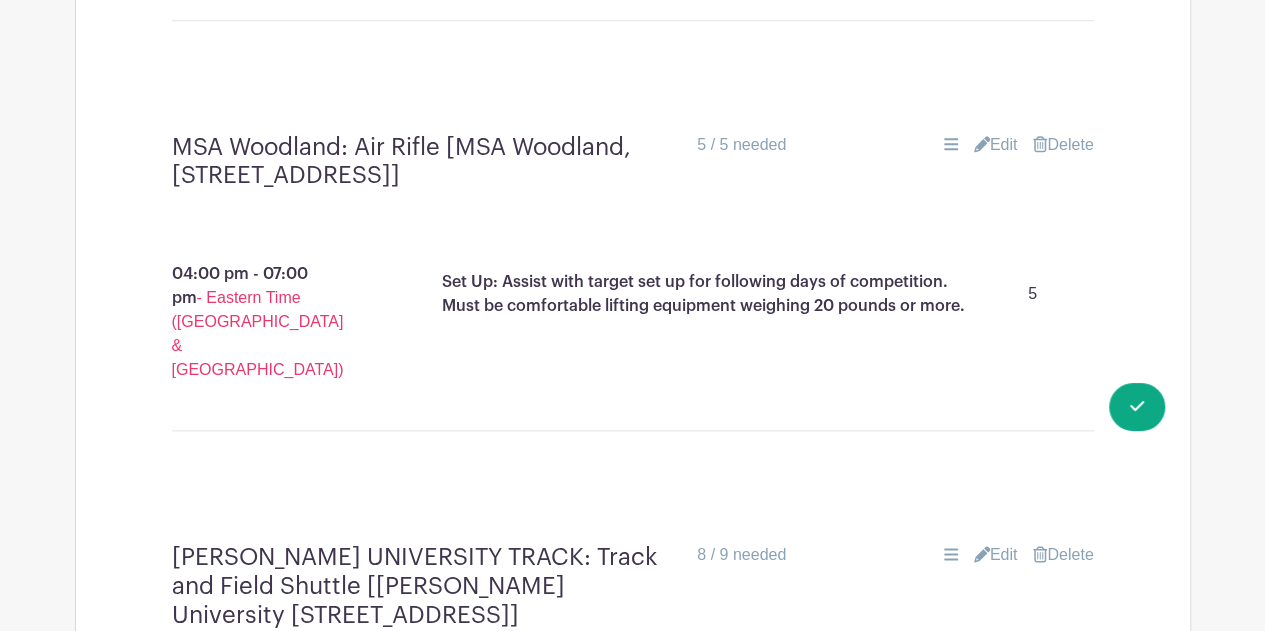 click on "Edit" at bounding box center [996, 555] 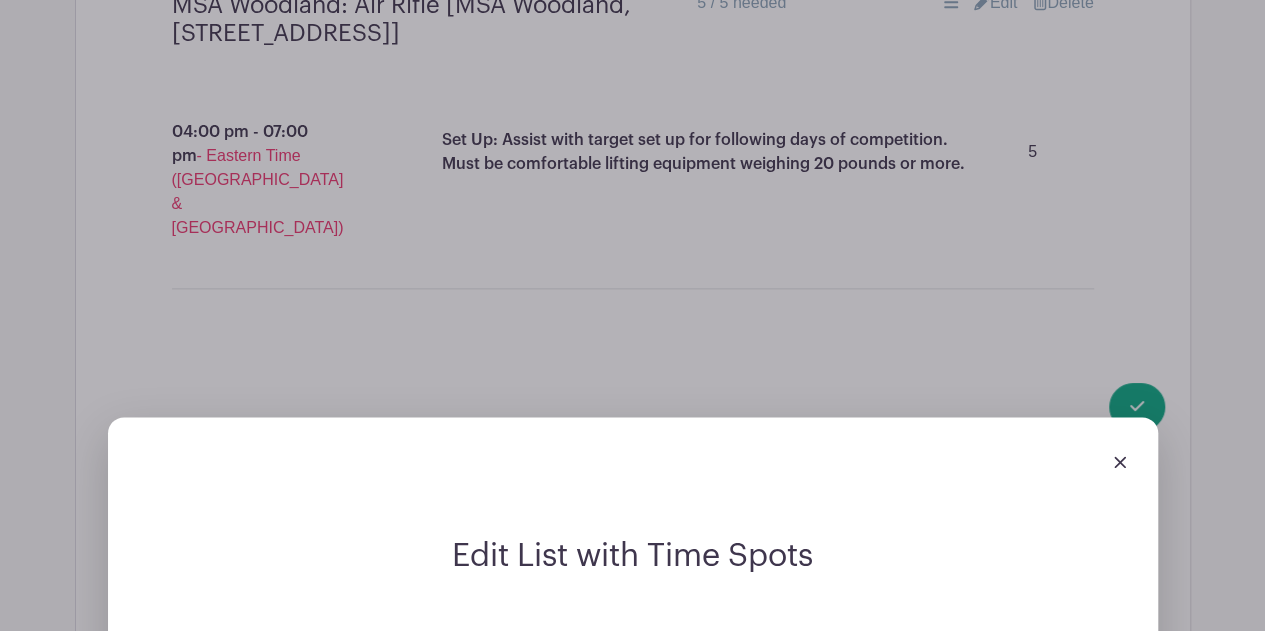 scroll, scrollTop: 4993, scrollLeft: 0, axis: vertical 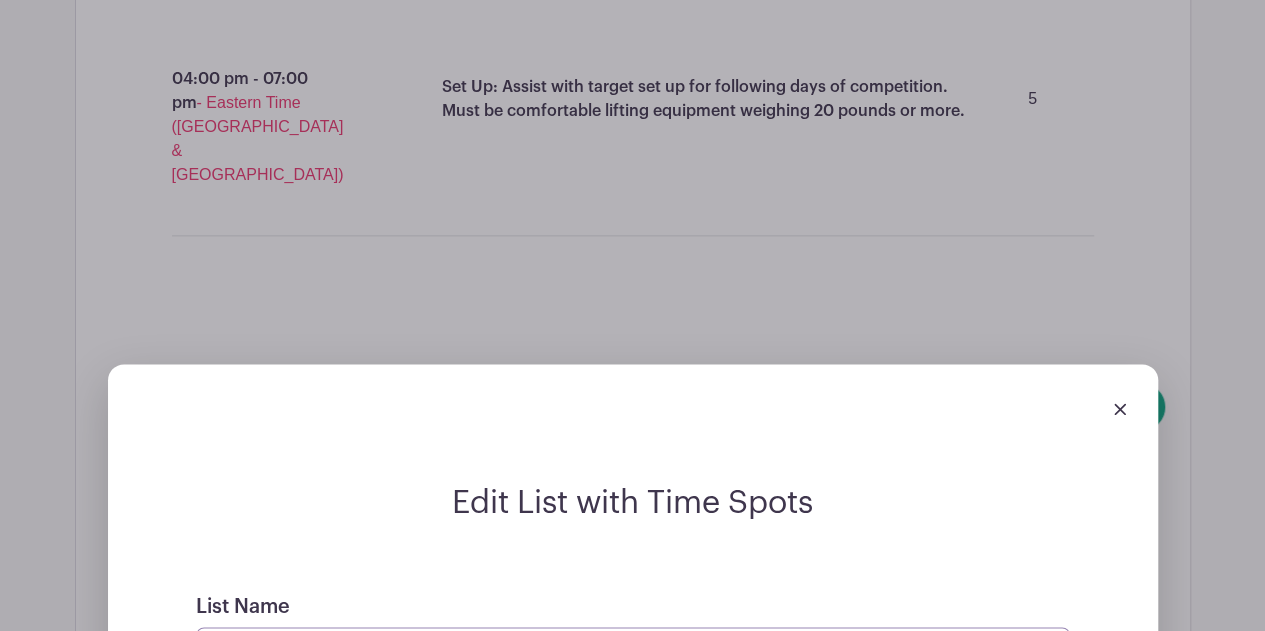 click on "[PERSON_NAME] UNIVERSITY TRACK: Track and Field Shuttle [[PERSON_NAME] University [STREET_ADDRESS]]" at bounding box center [633, 651] 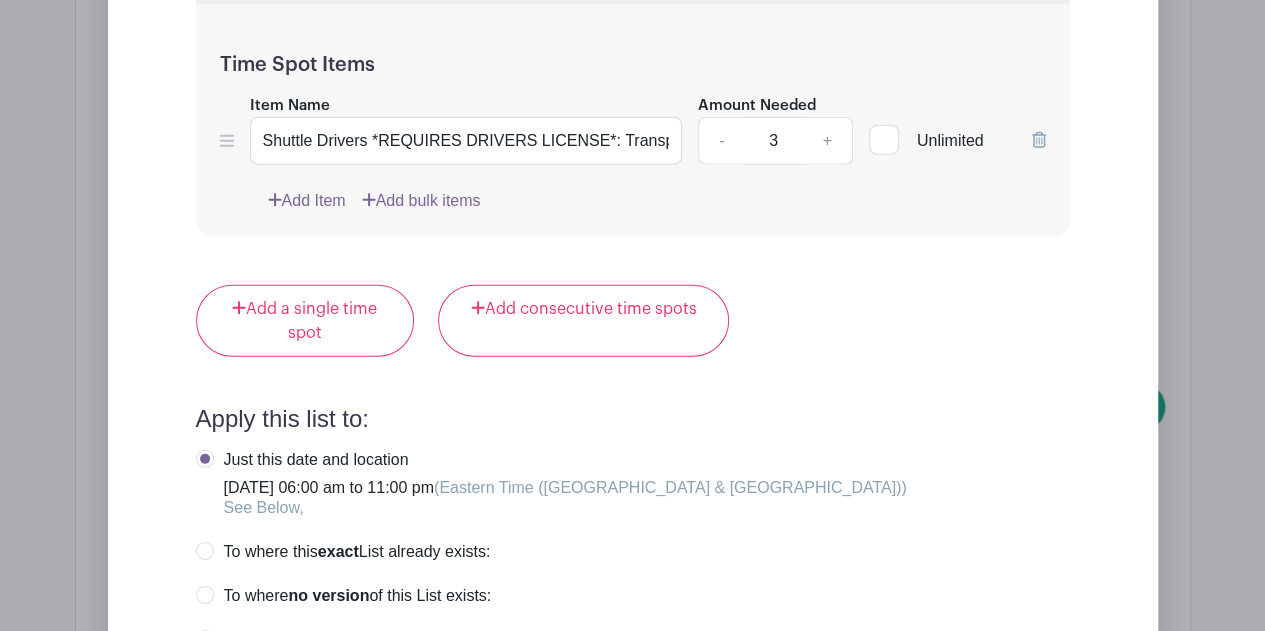 scroll, scrollTop: 6841, scrollLeft: 0, axis: vertical 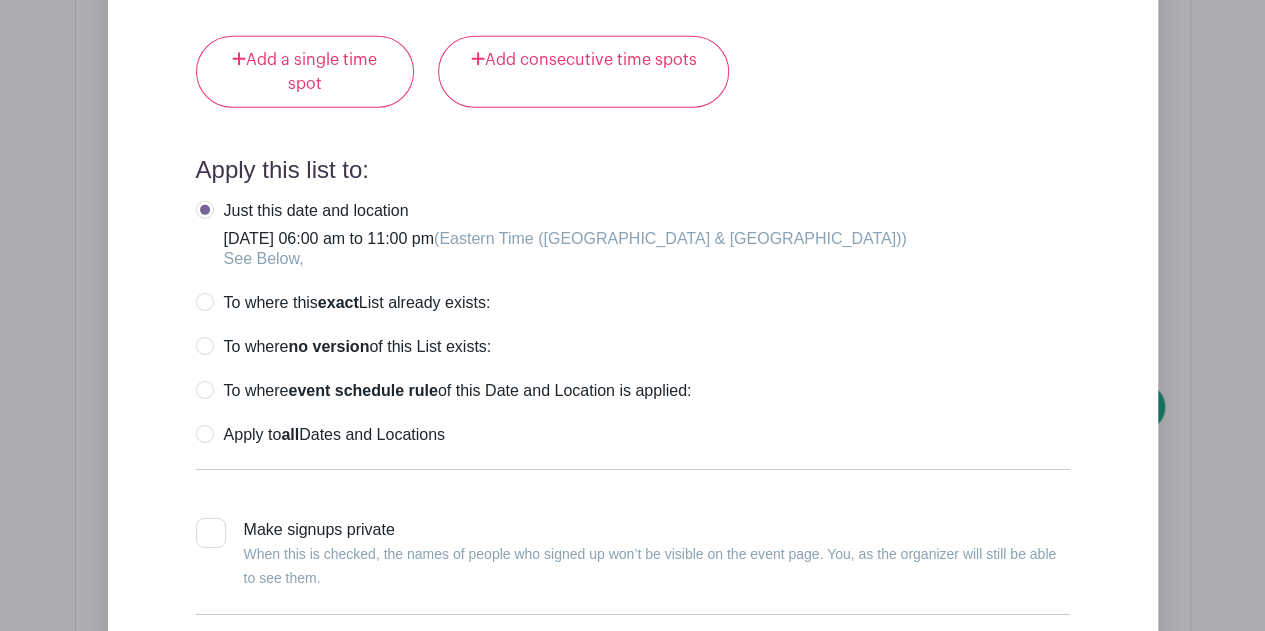 type on "[PERSON_NAME] UNIVERSITY TRACK: Track and Field Competition Shuttle [[PERSON_NAME] University [STREET_ADDRESS]]" 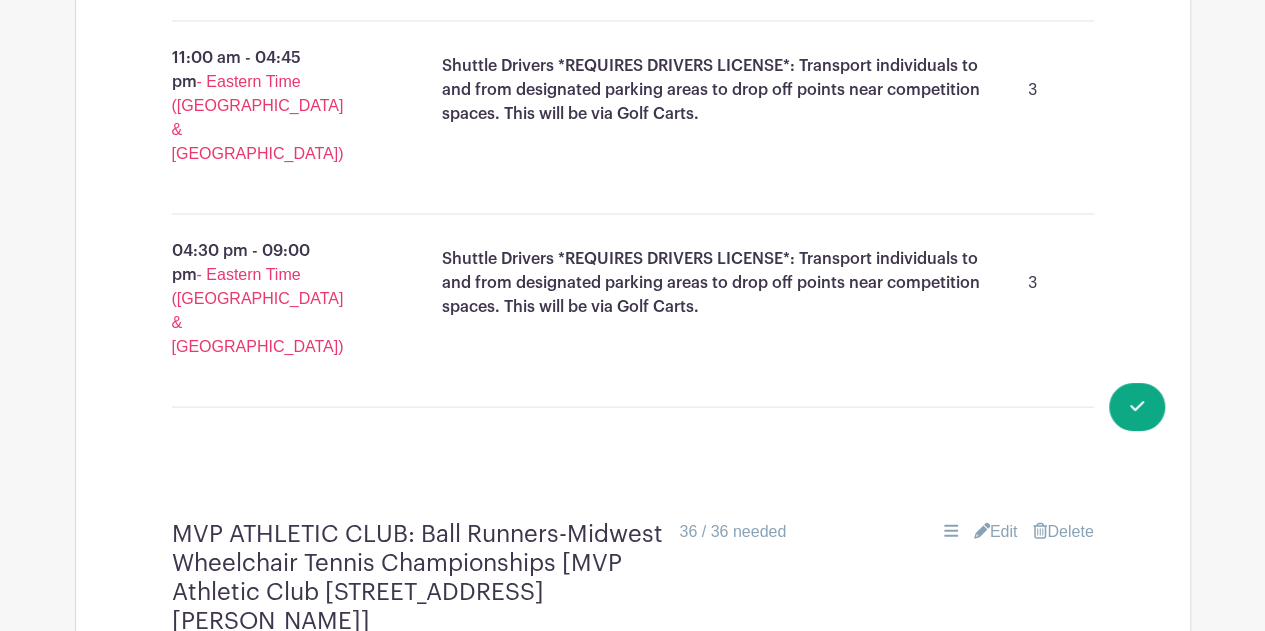 scroll, scrollTop: 5675, scrollLeft: 0, axis: vertical 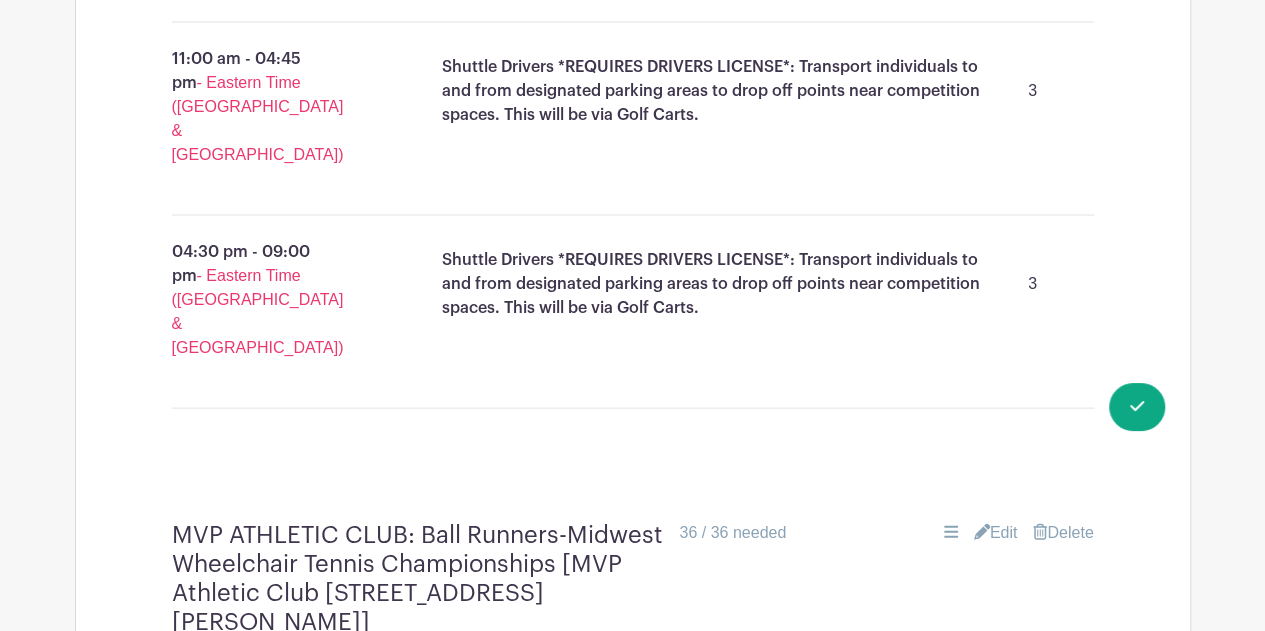 click on "Edit" at bounding box center [996, 532] 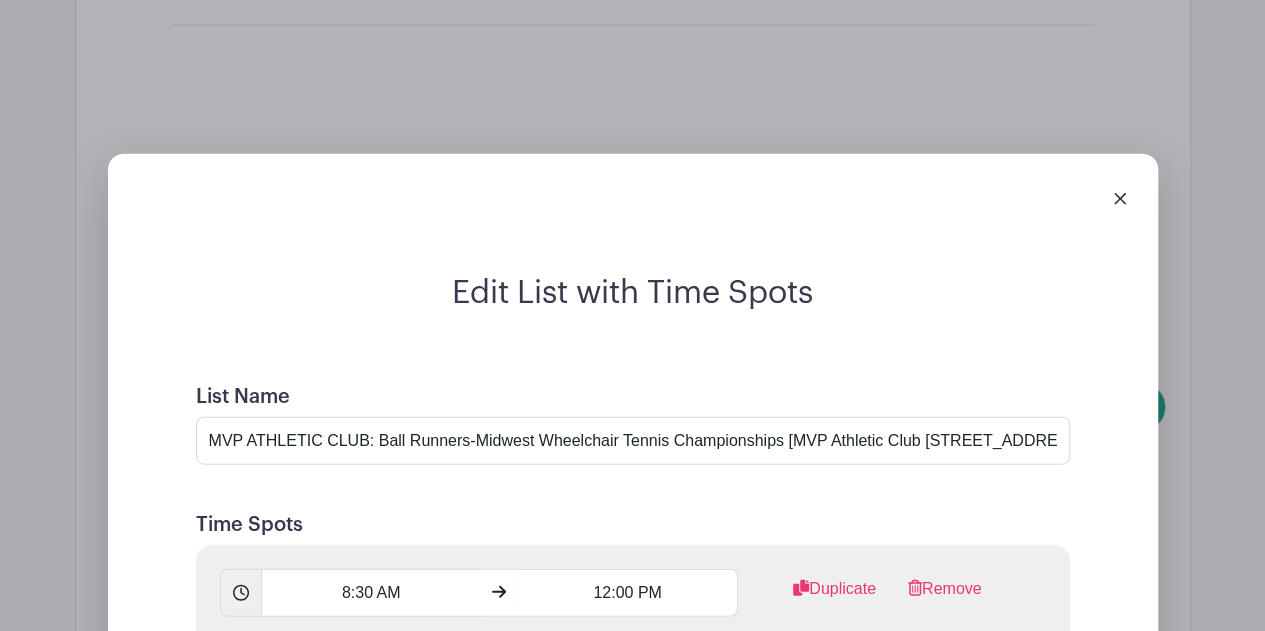 scroll, scrollTop: 6060, scrollLeft: 0, axis: vertical 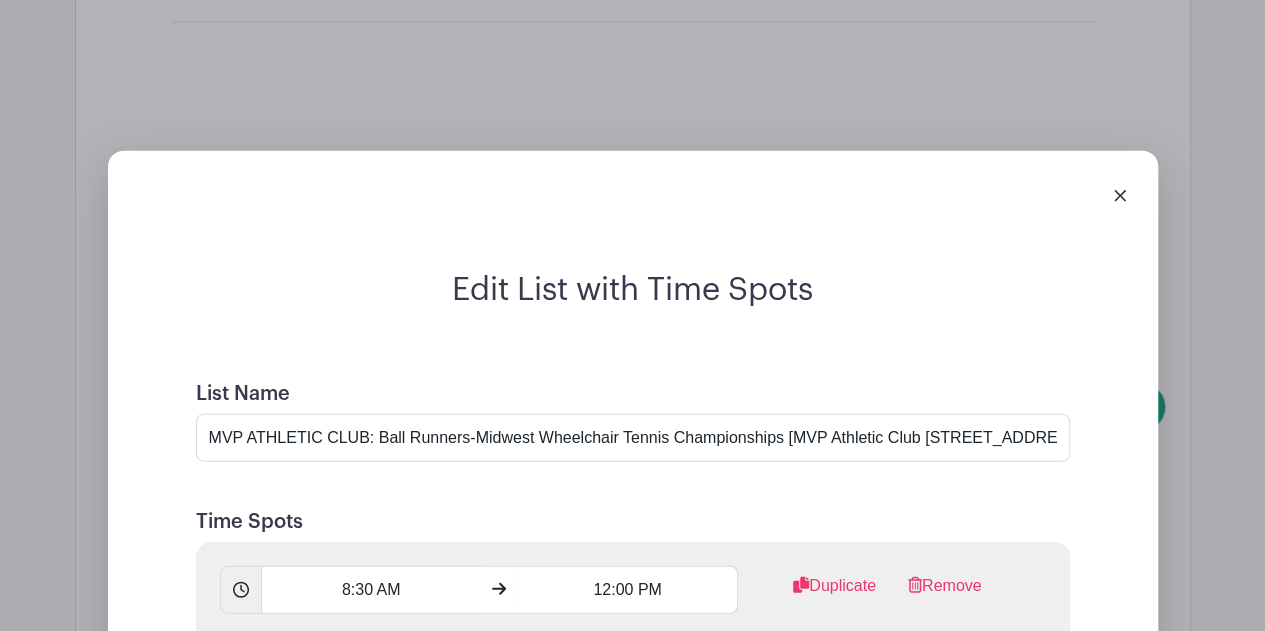 click on "-" at bounding box center (721, 774) 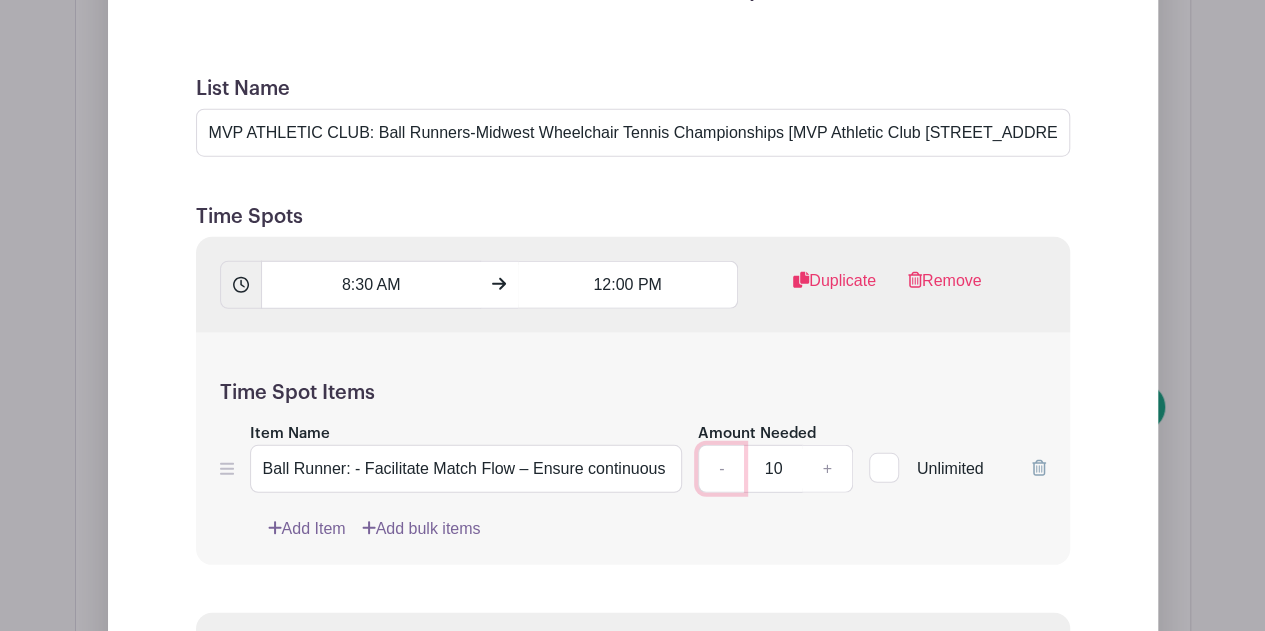 scroll, scrollTop: 6366, scrollLeft: 0, axis: vertical 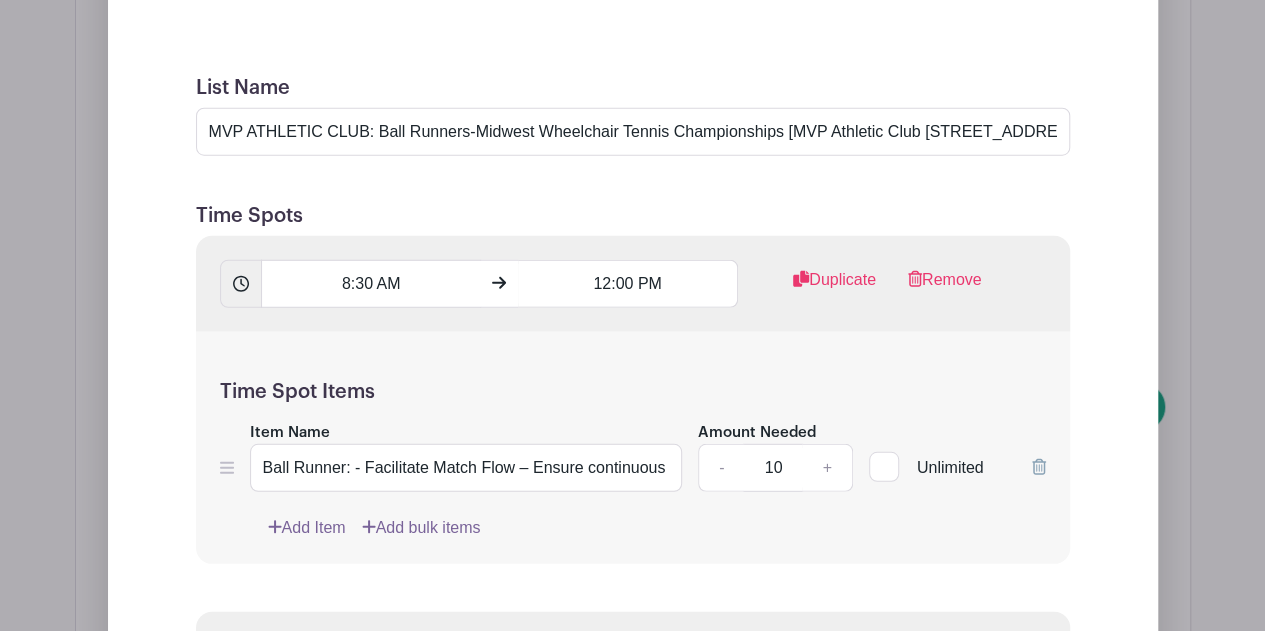 click on "-" at bounding box center [721, 845] 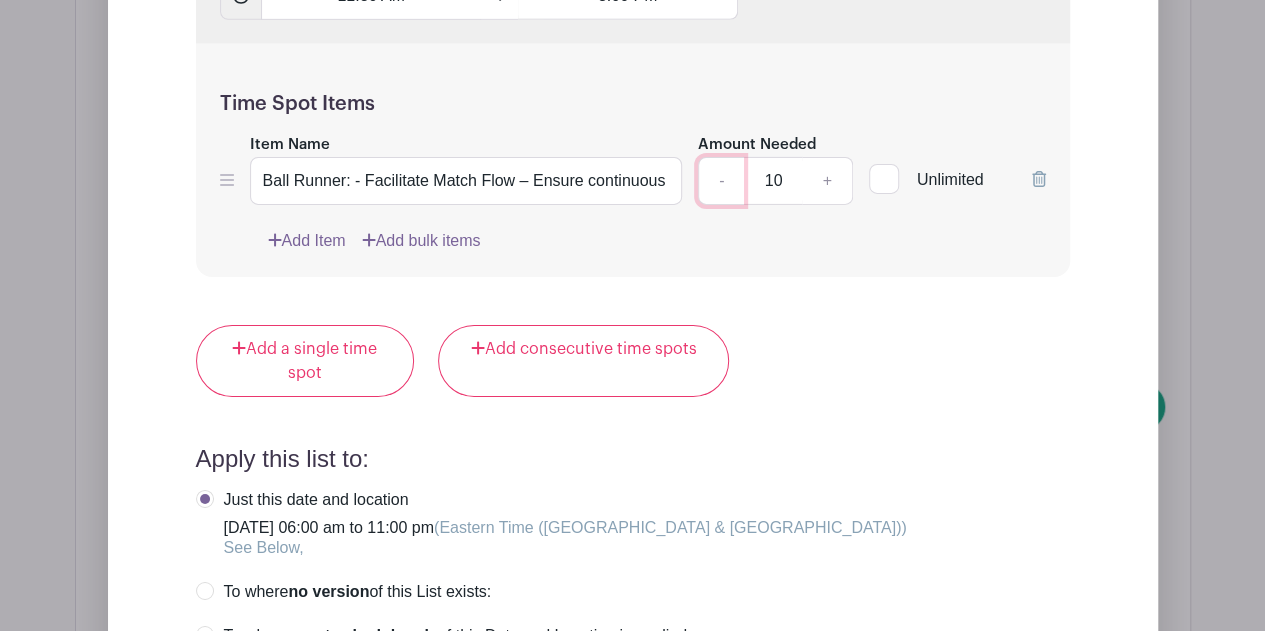 scroll, scrollTop: 7032, scrollLeft: 0, axis: vertical 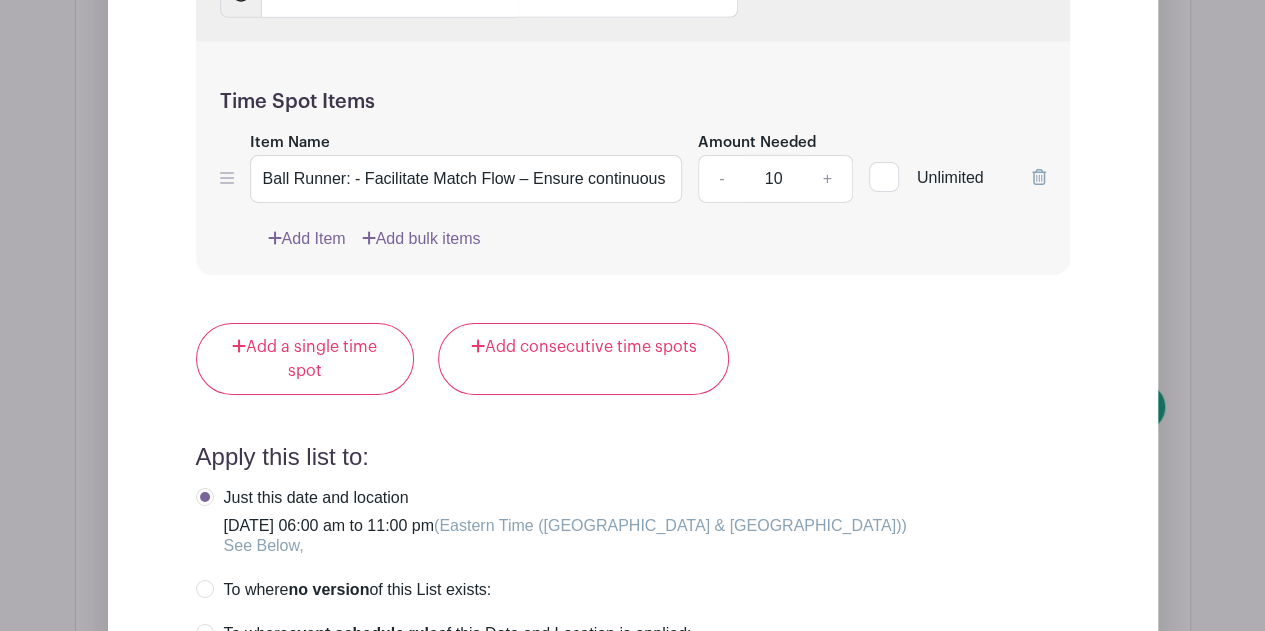 click on "Update List" at bounding box center (271, 930) 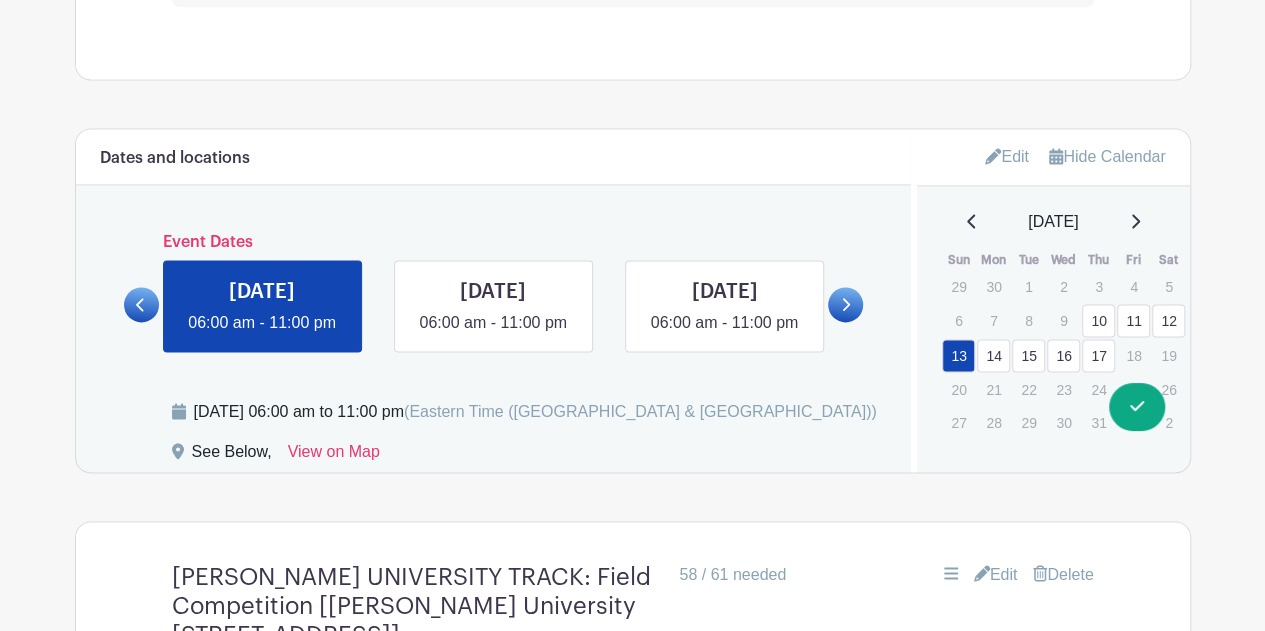 scroll, scrollTop: 1300, scrollLeft: 0, axis: vertical 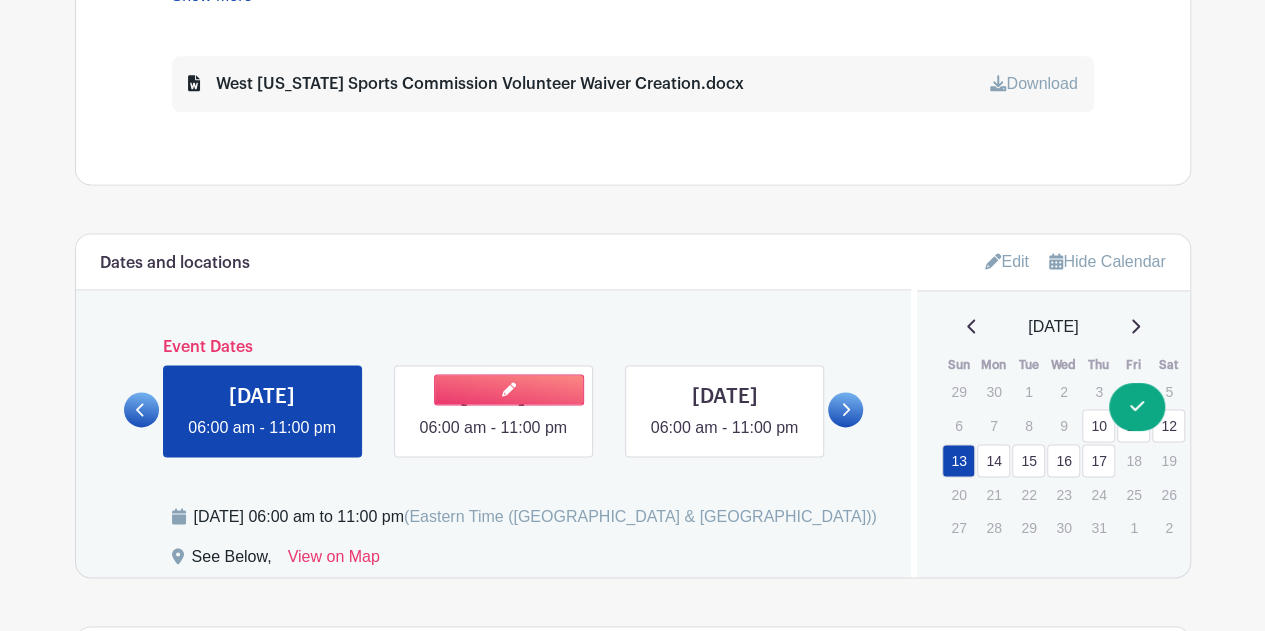 click at bounding box center (493, 440) 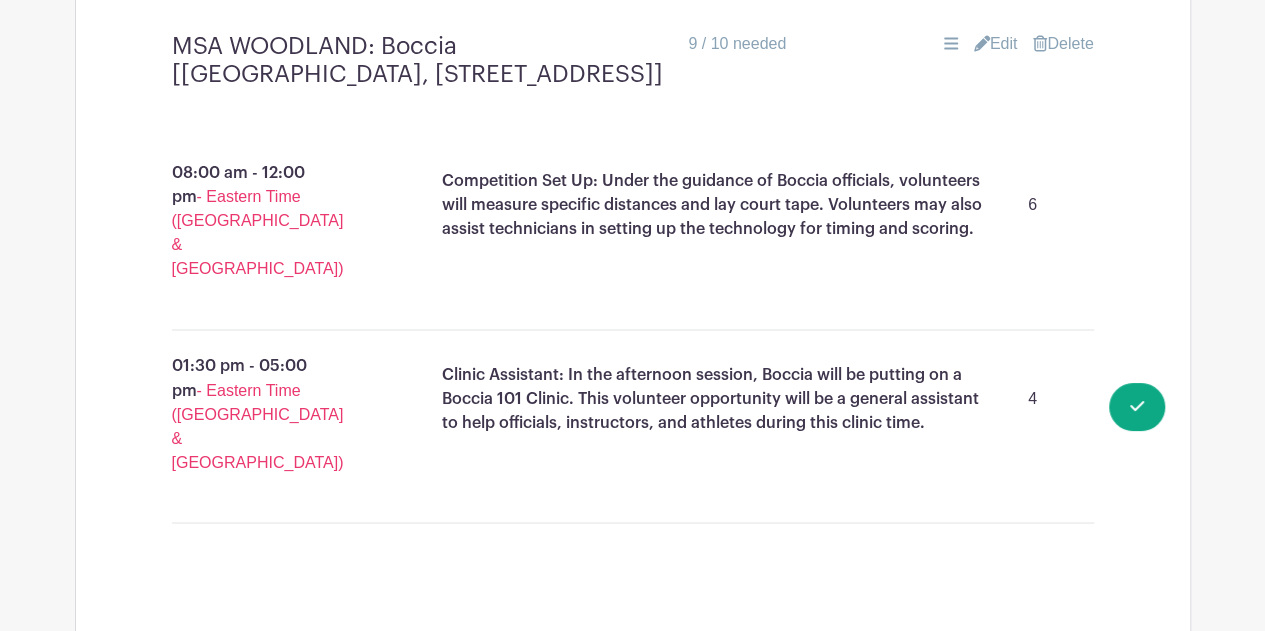 scroll, scrollTop: 5342, scrollLeft: 0, axis: vertical 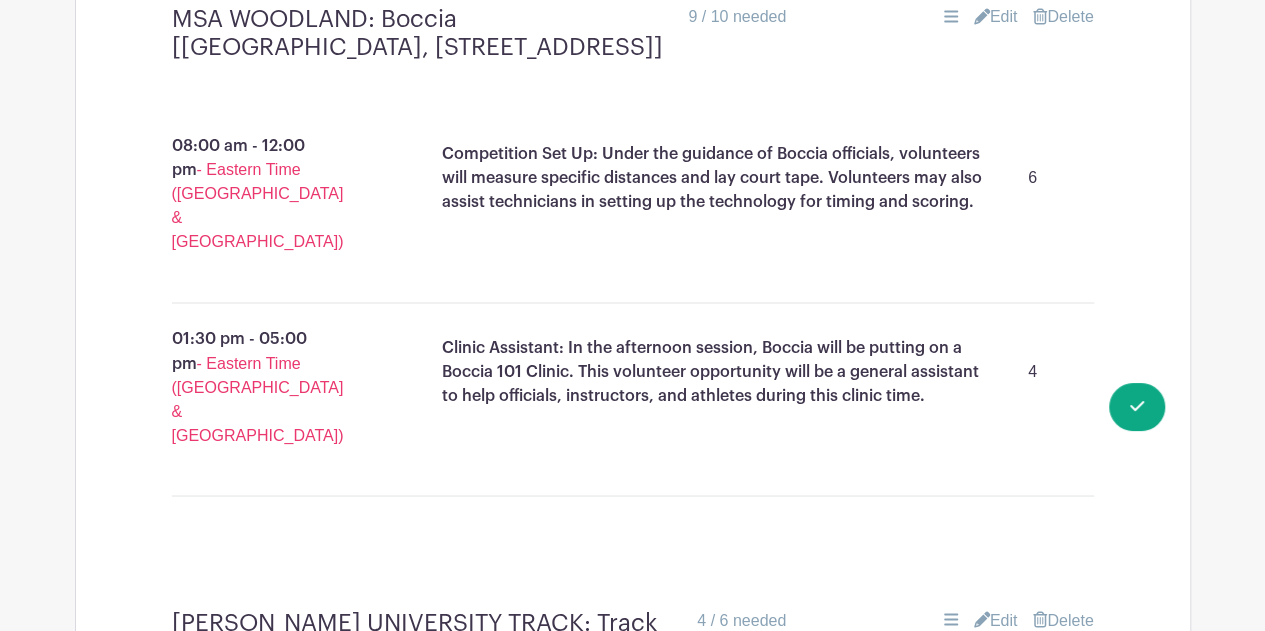 click on "Edit" at bounding box center [996, 620] 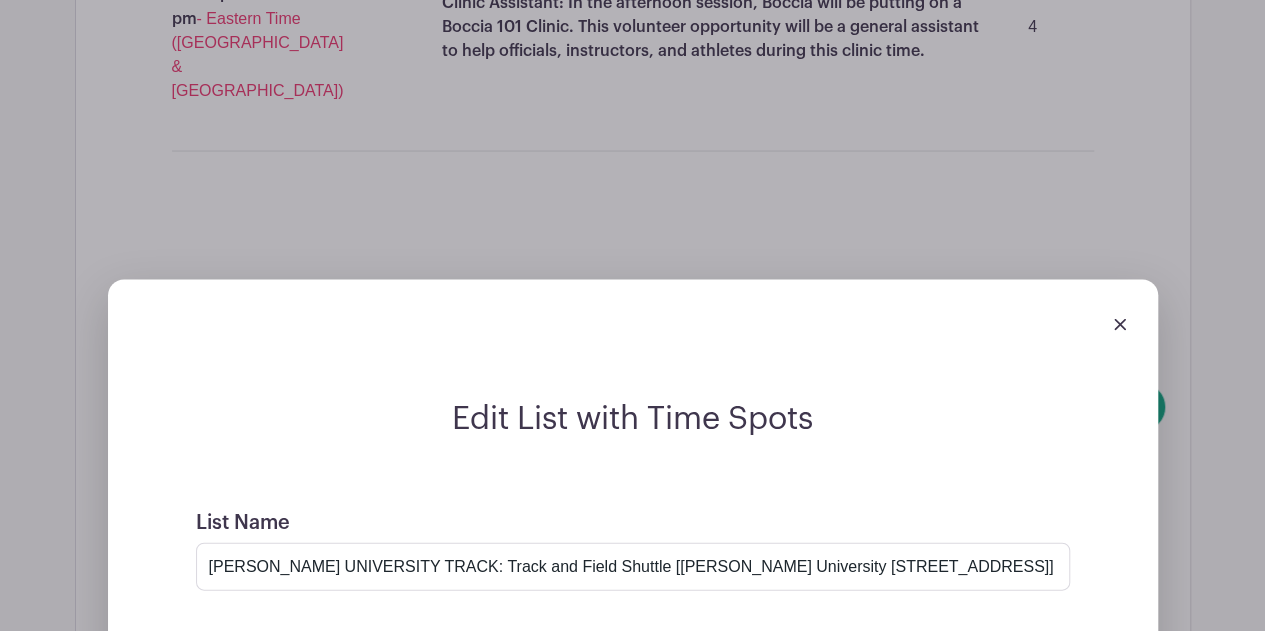 scroll, scrollTop: 5688, scrollLeft: 0, axis: vertical 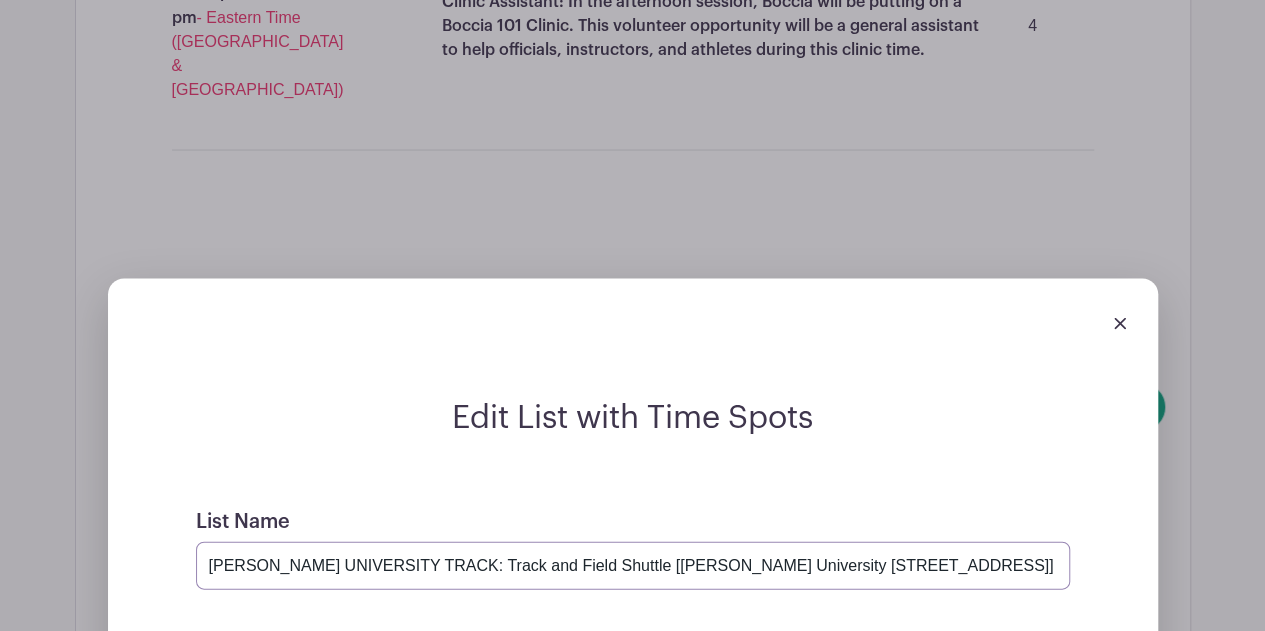 click on "[PERSON_NAME] UNIVERSITY TRACK: Track and Field Shuttle [[PERSON_NAME] University [STREET_ADDRESS]]" at bounding box center [633, 565] 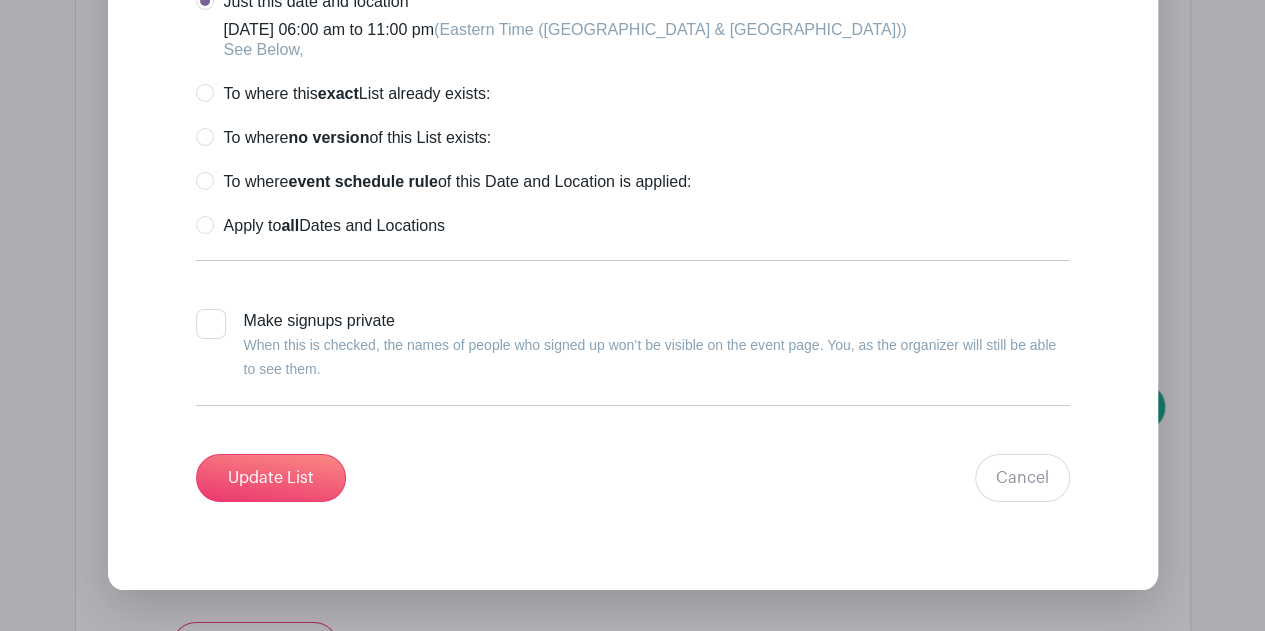 scroll, scrollTop: 7283, scrollLeft: 0, axis: vertical 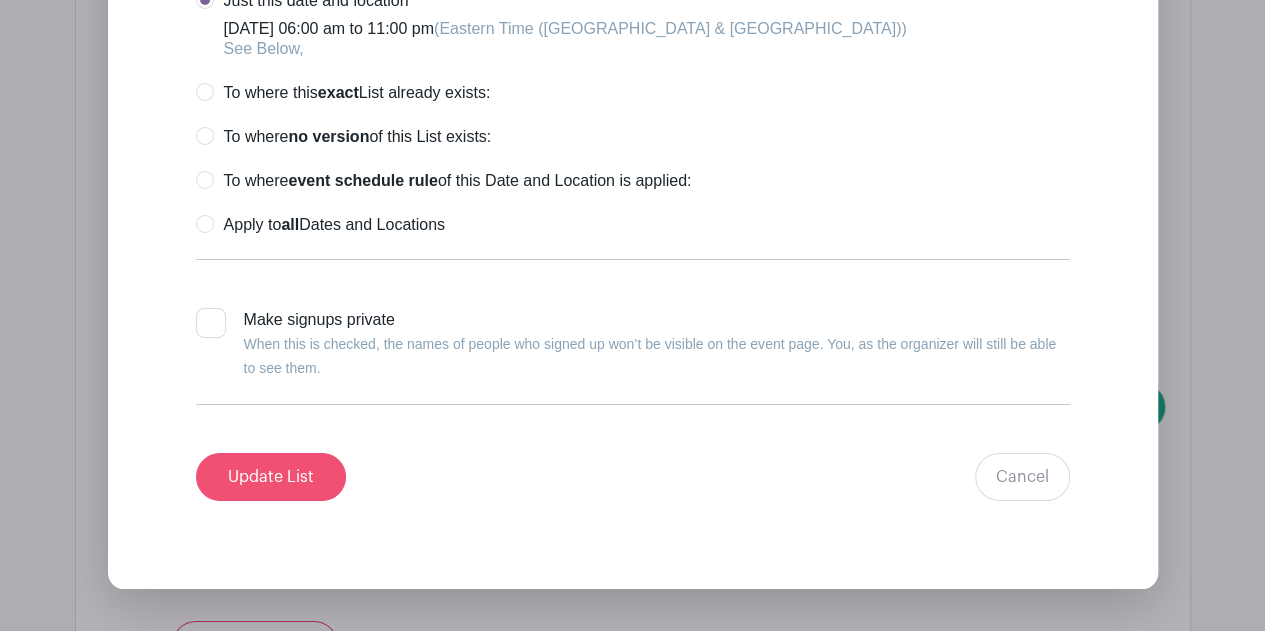 type on "[PERSON_NAME] UNIVERSITY TRACK: Track and Field Competition Shuttle [[PERSON_NAME] University [STREET_ADDRESS]]" 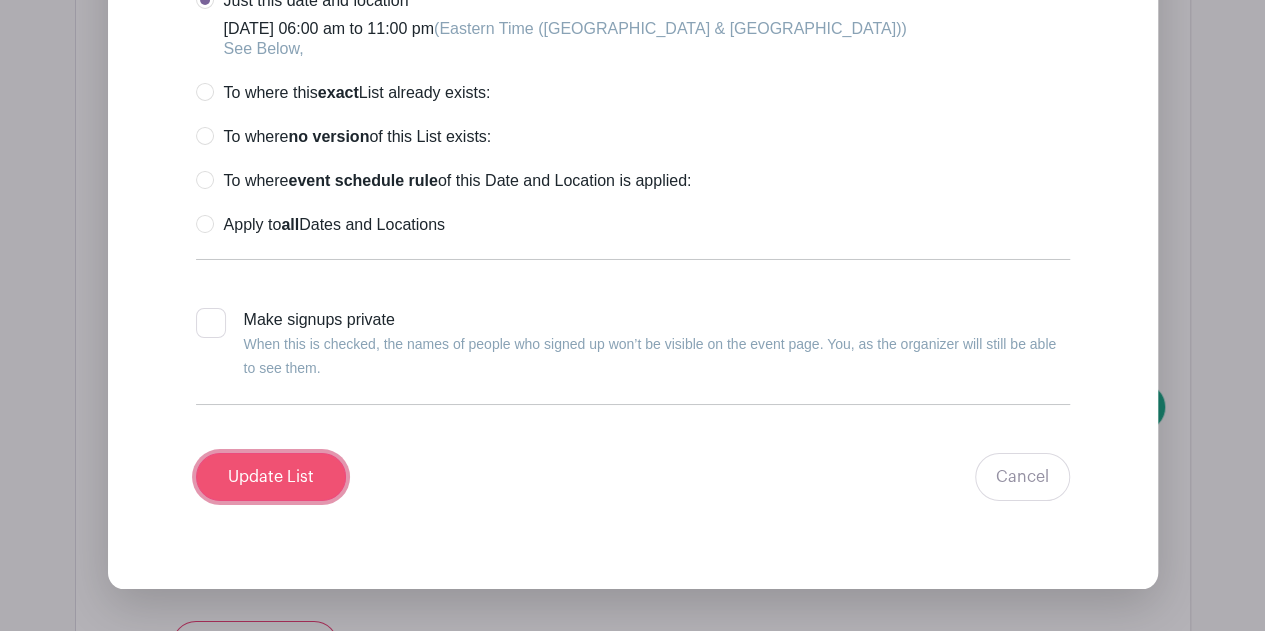 click on "Update List" at bounding box center [271, 477] 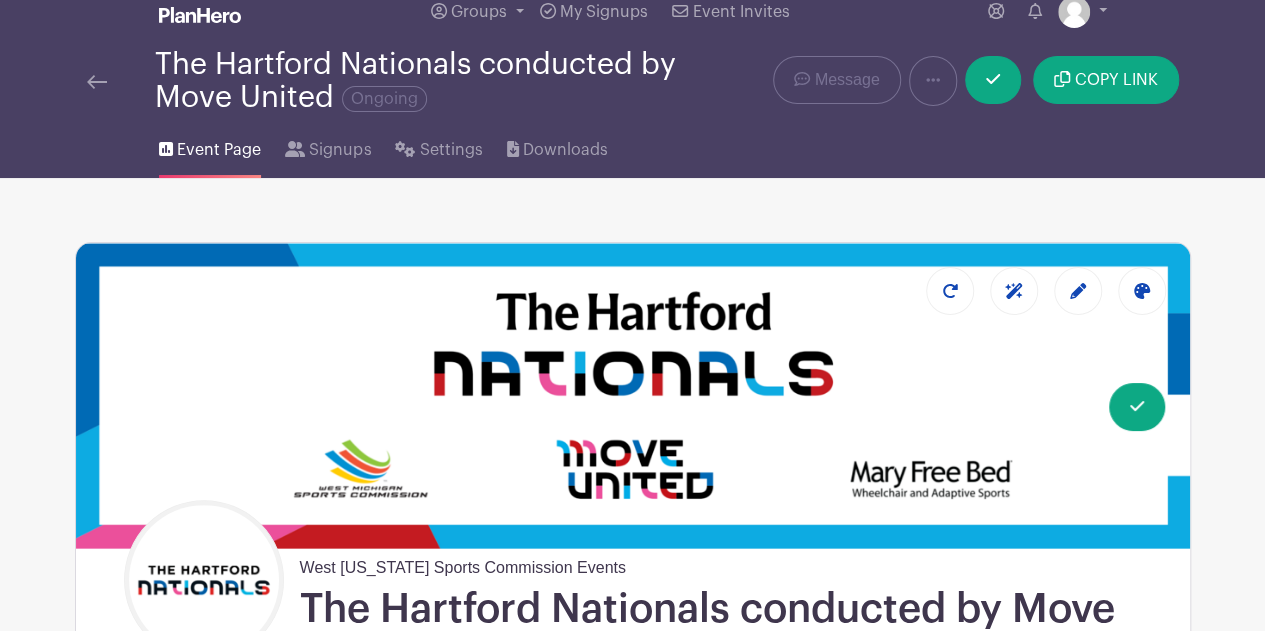 scroll, scrollTop: 0, scrollLeft: 0, axis: both 